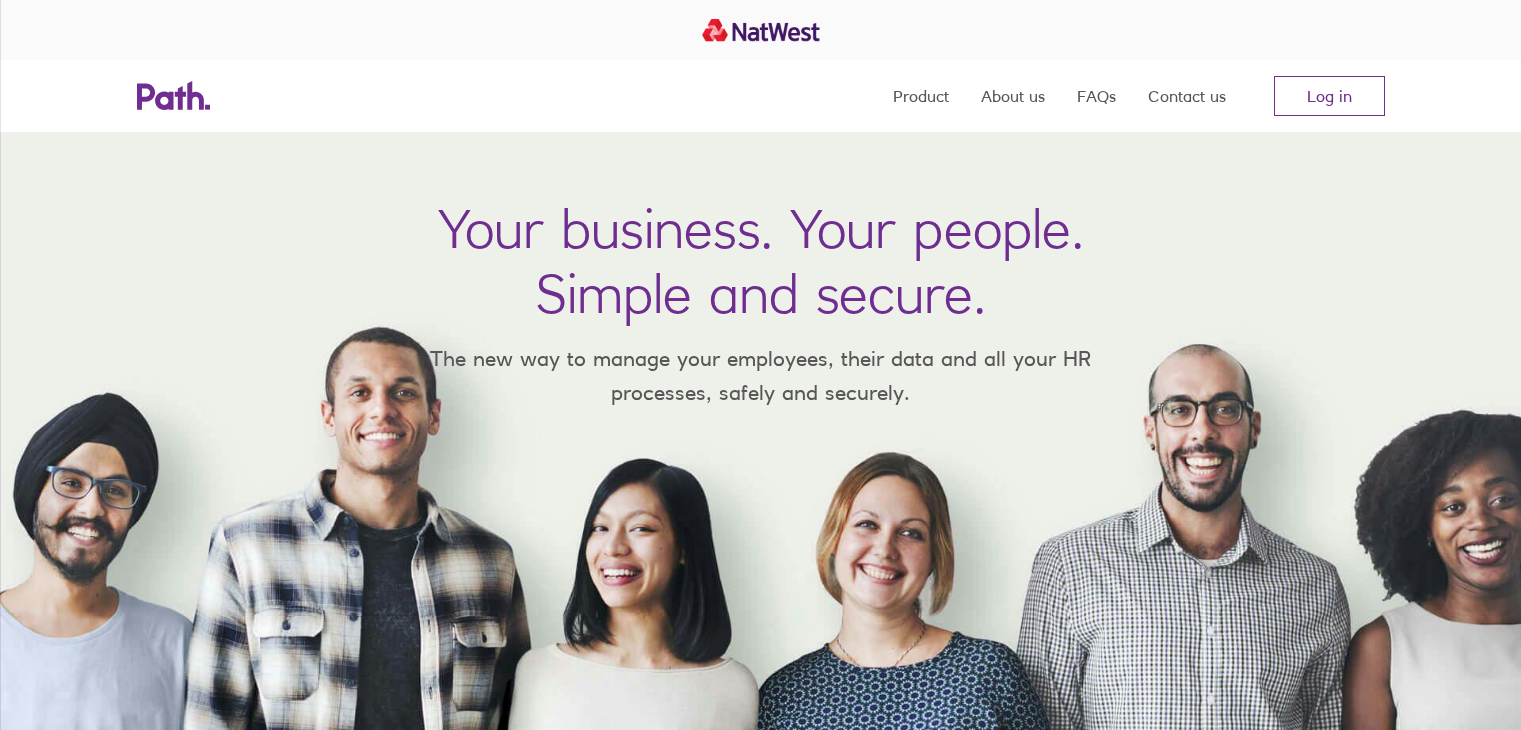 scroll, scrollTop: 0, scrollLeft: 0, axis: both 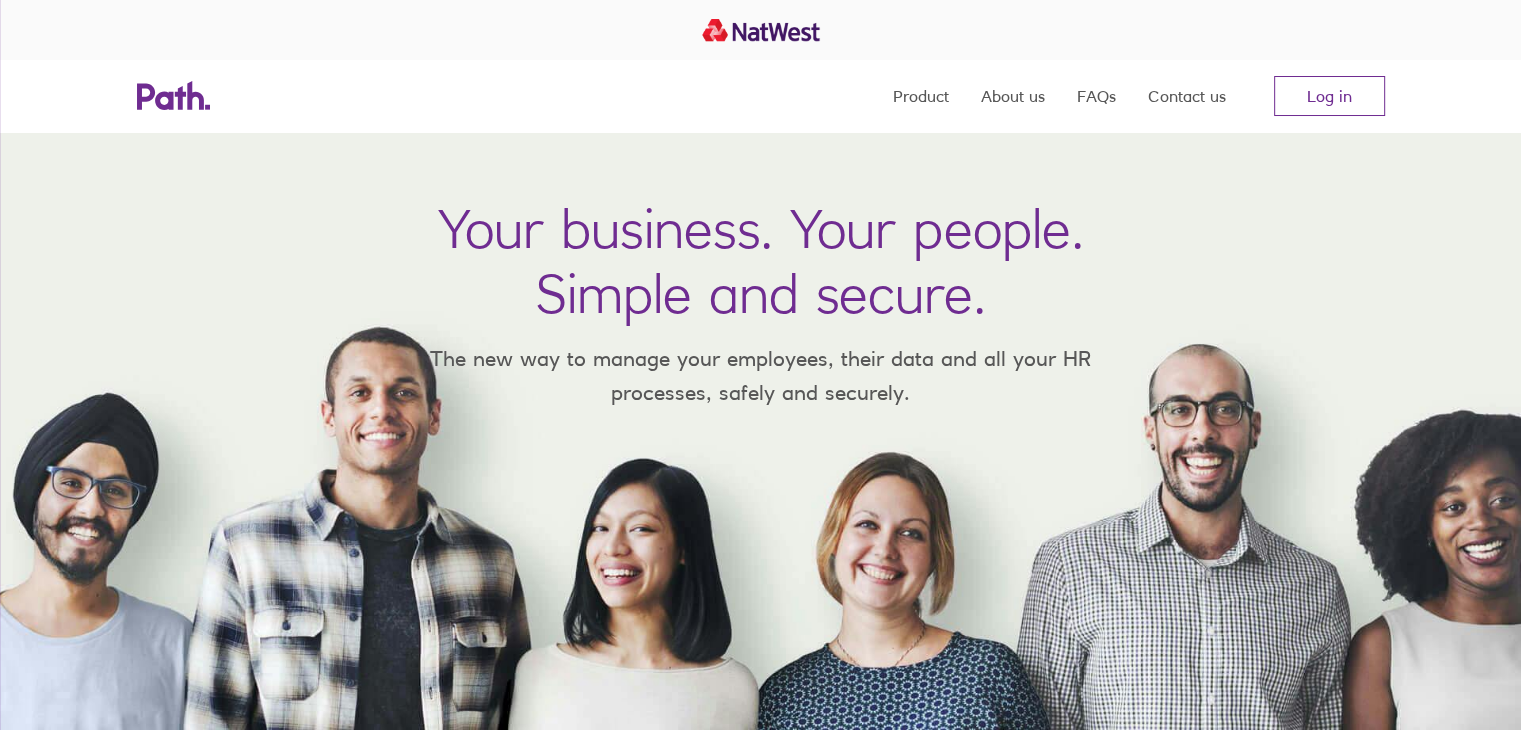 click on "Log in" at bounding box center [1329, 96] 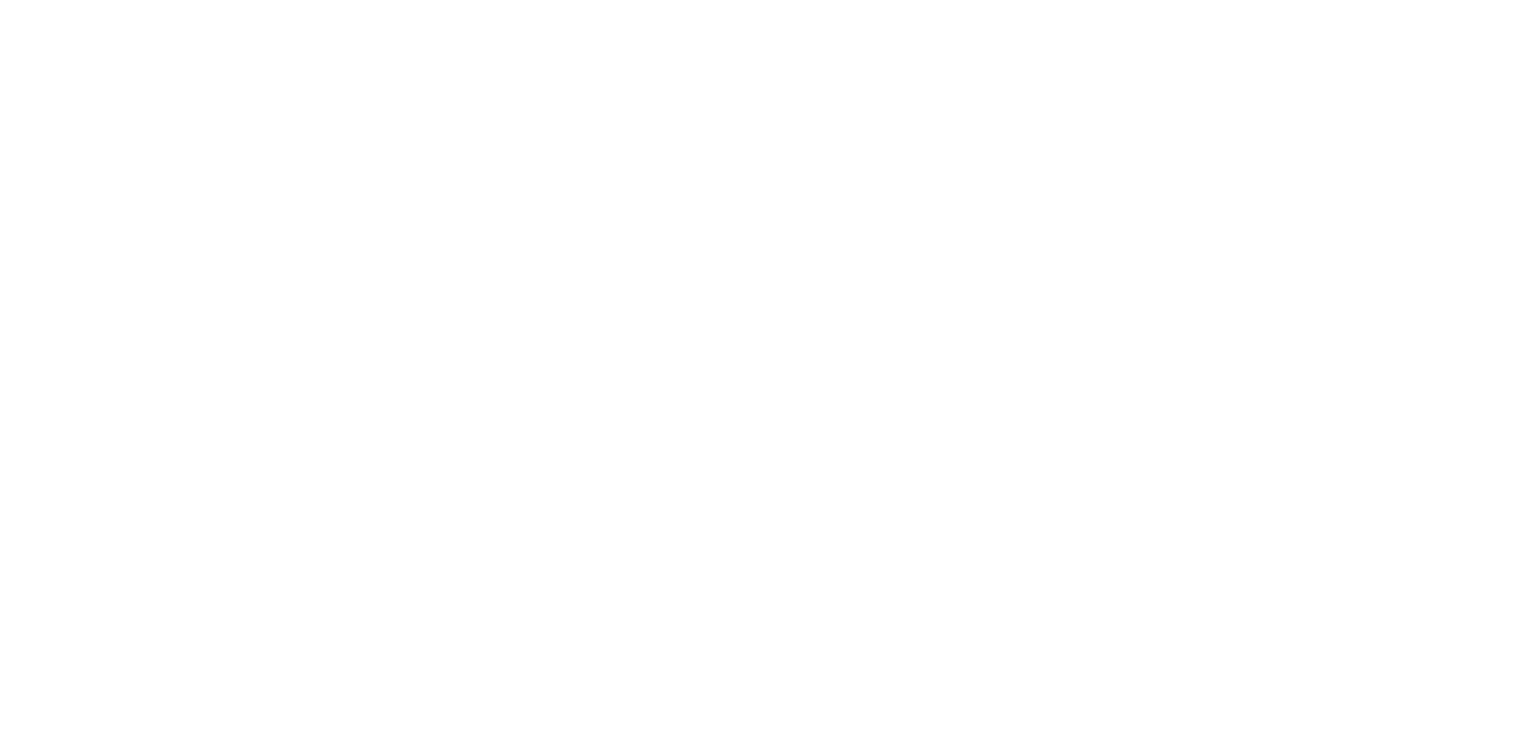 scroll, scrollTop: 0, scrollLeft: 0, axis: both 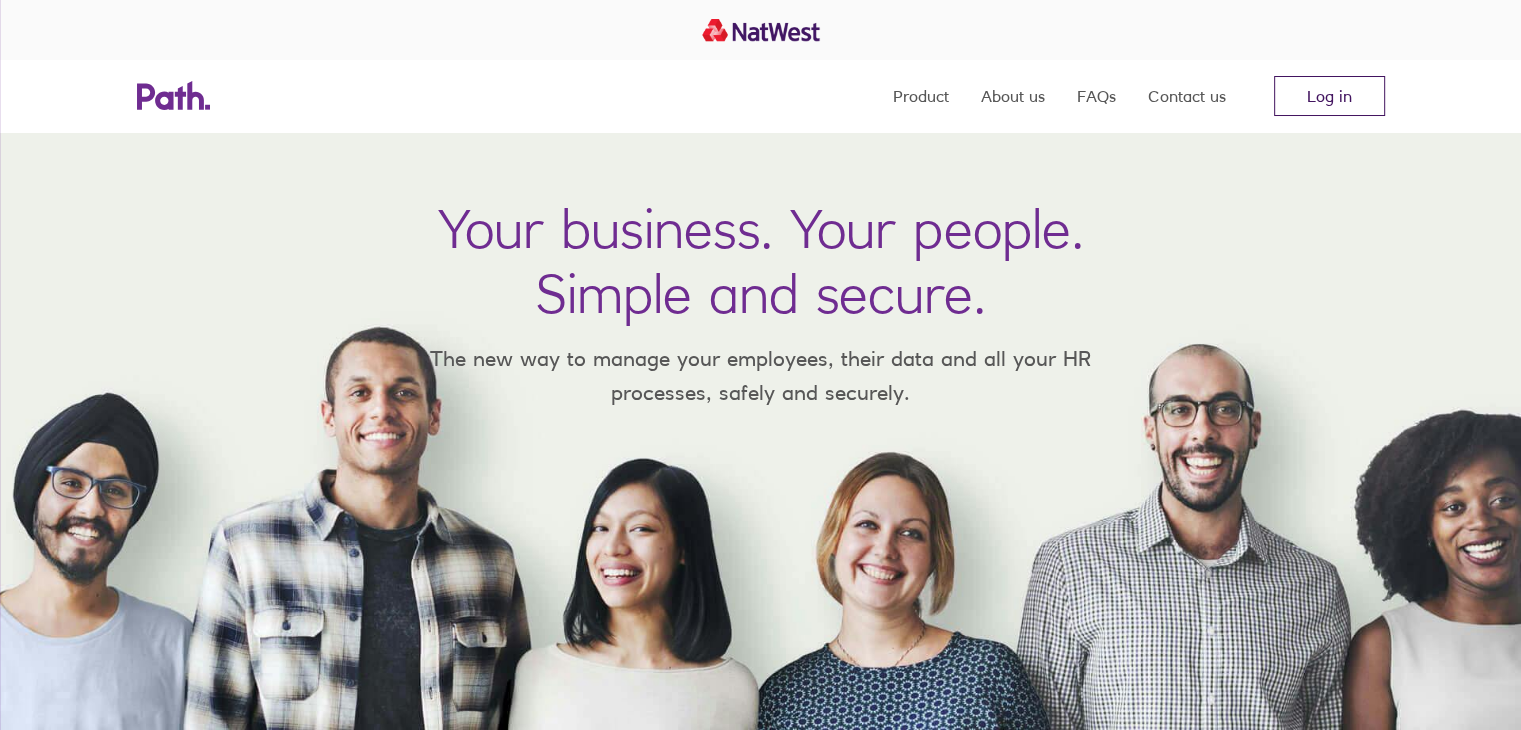 click on "Log in" at bounding box center (1329, 96) 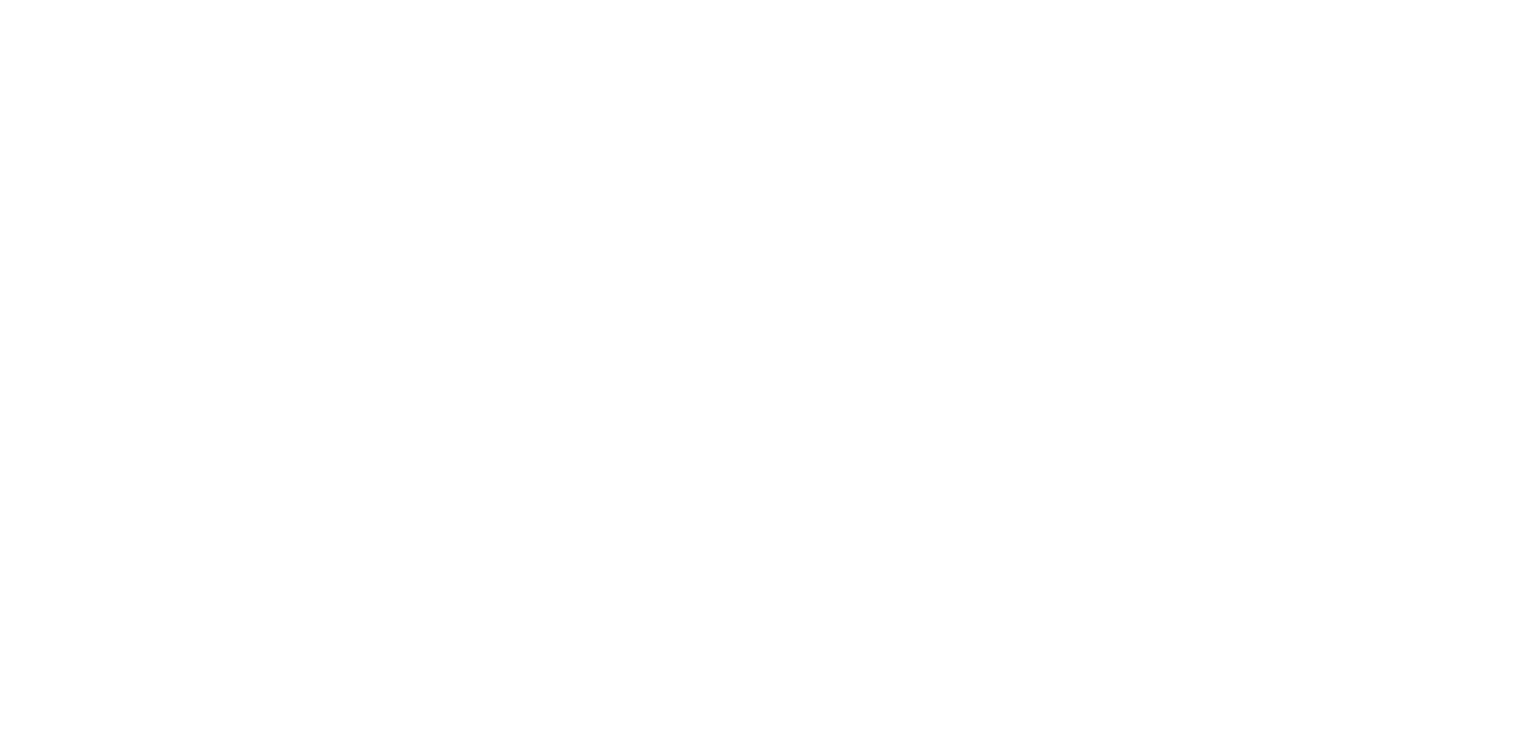 scroll, scrollTop: 0, scrollLeft: 0, axis: both 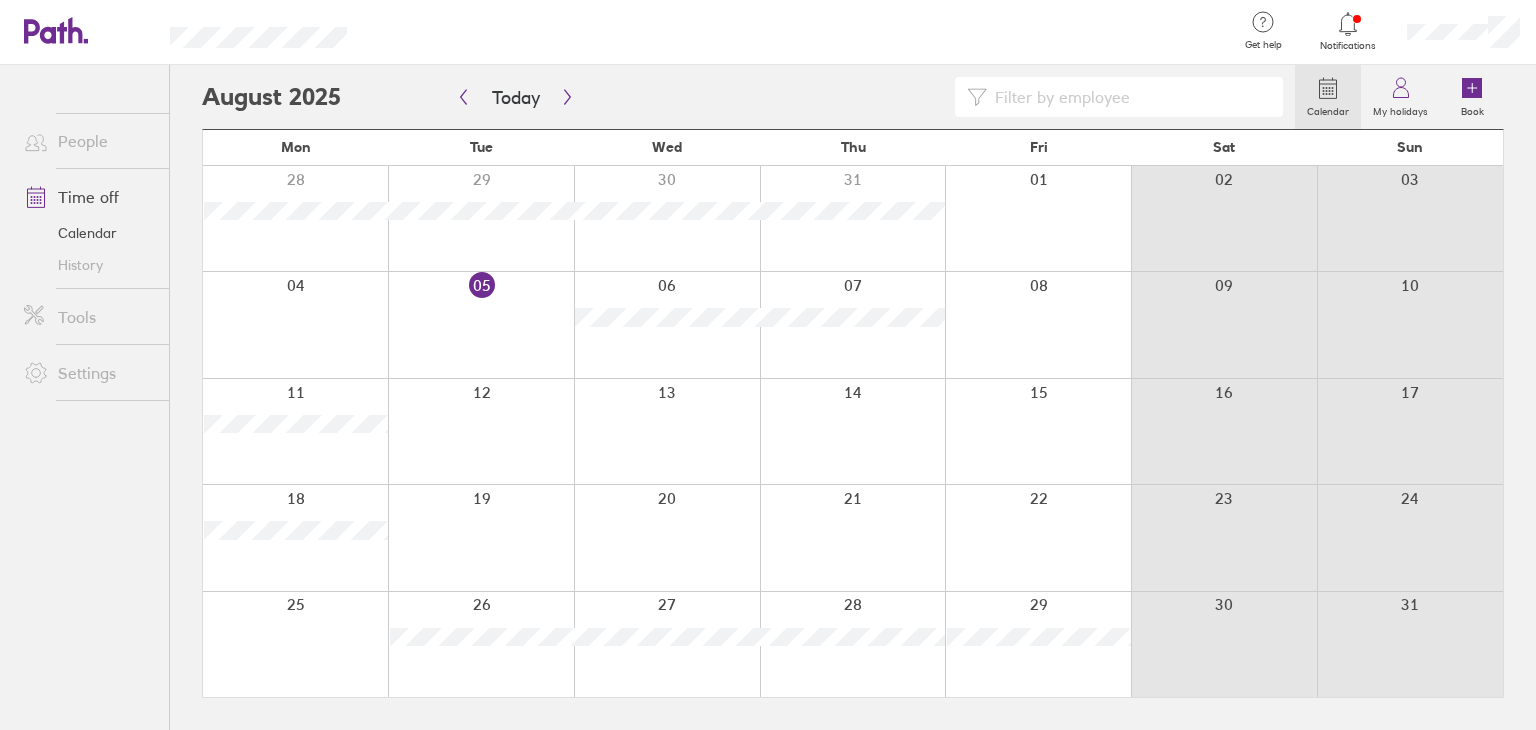 click at bounding box center (667, 324) 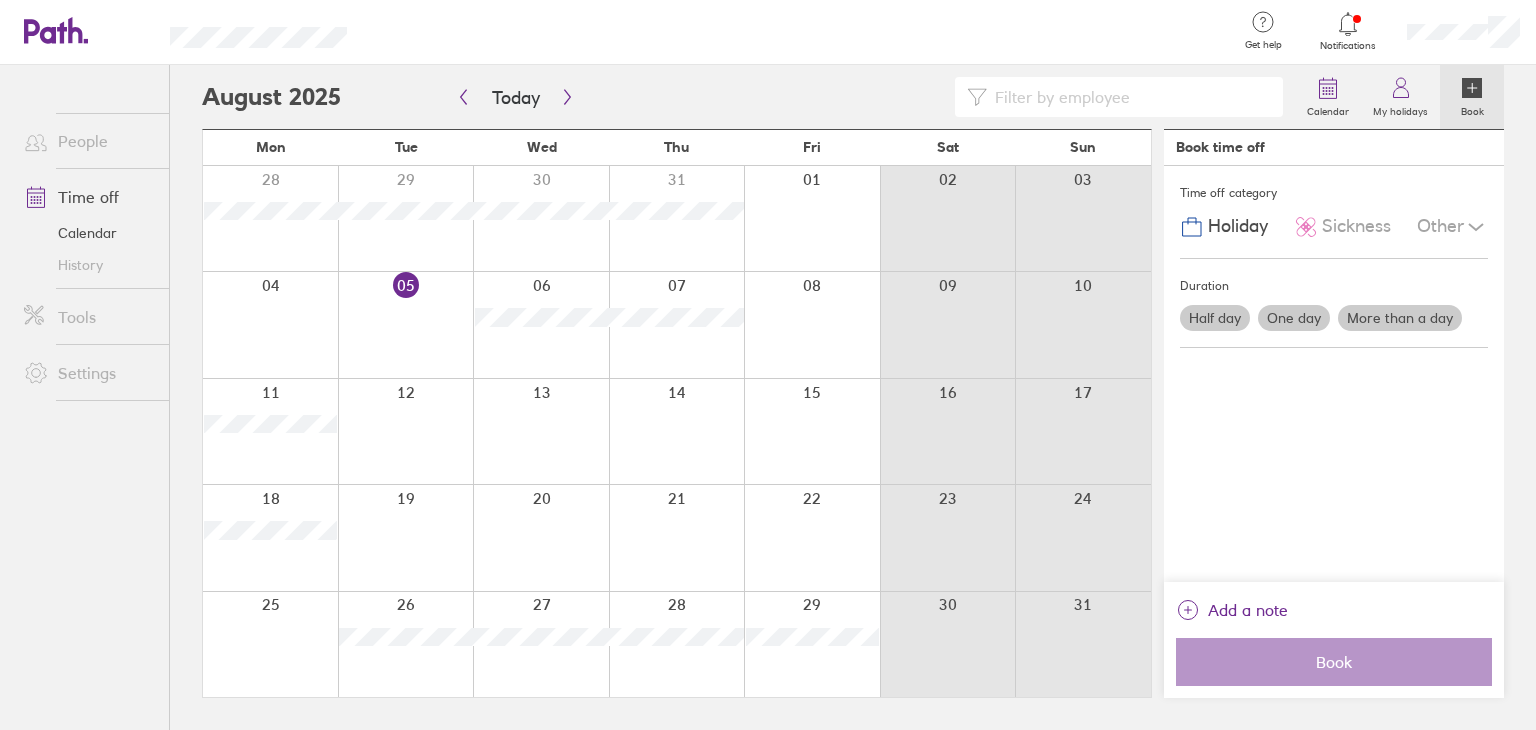 click on "Half day" at bounding box center (1215, 318) 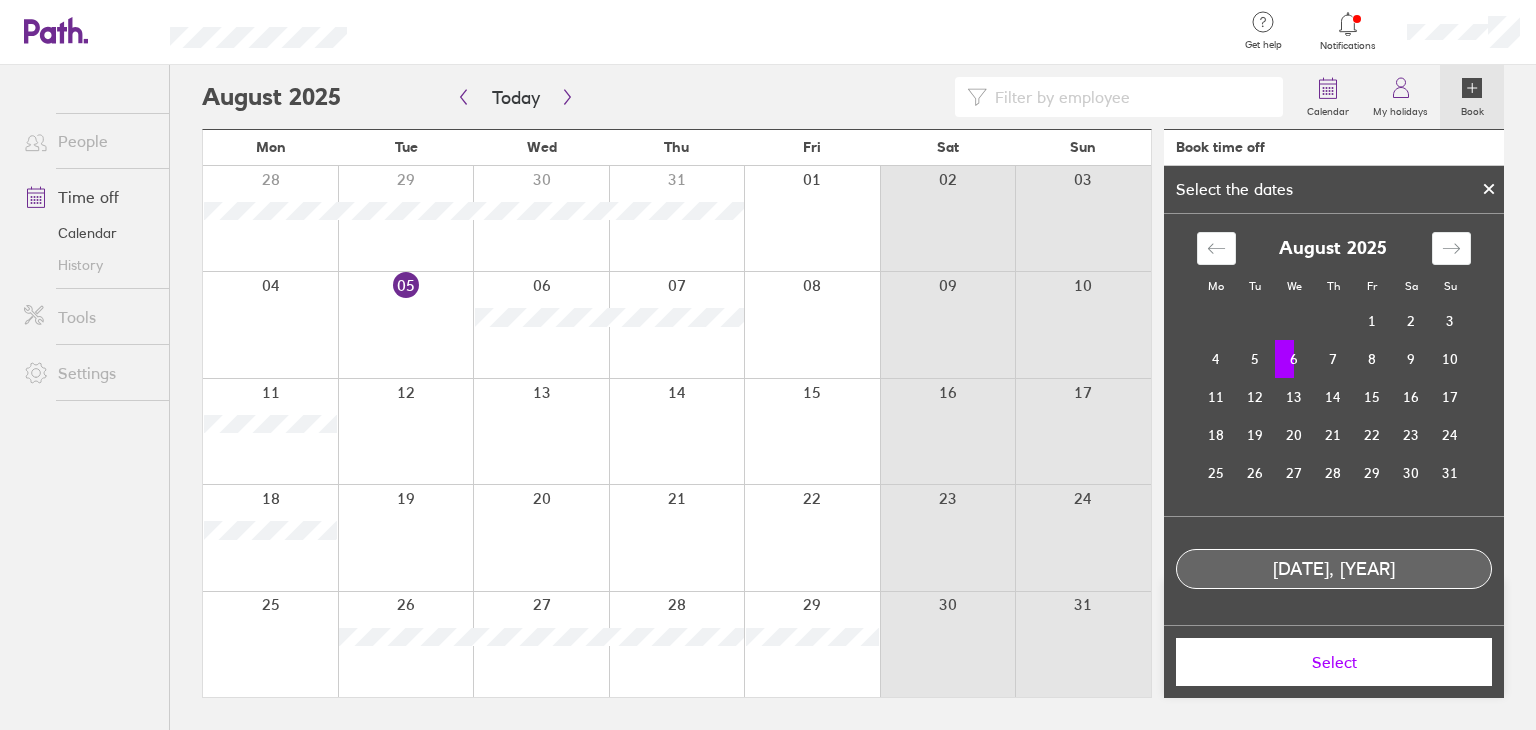 click on "06 Aug, 2025" at bounding box center (1334, 569) 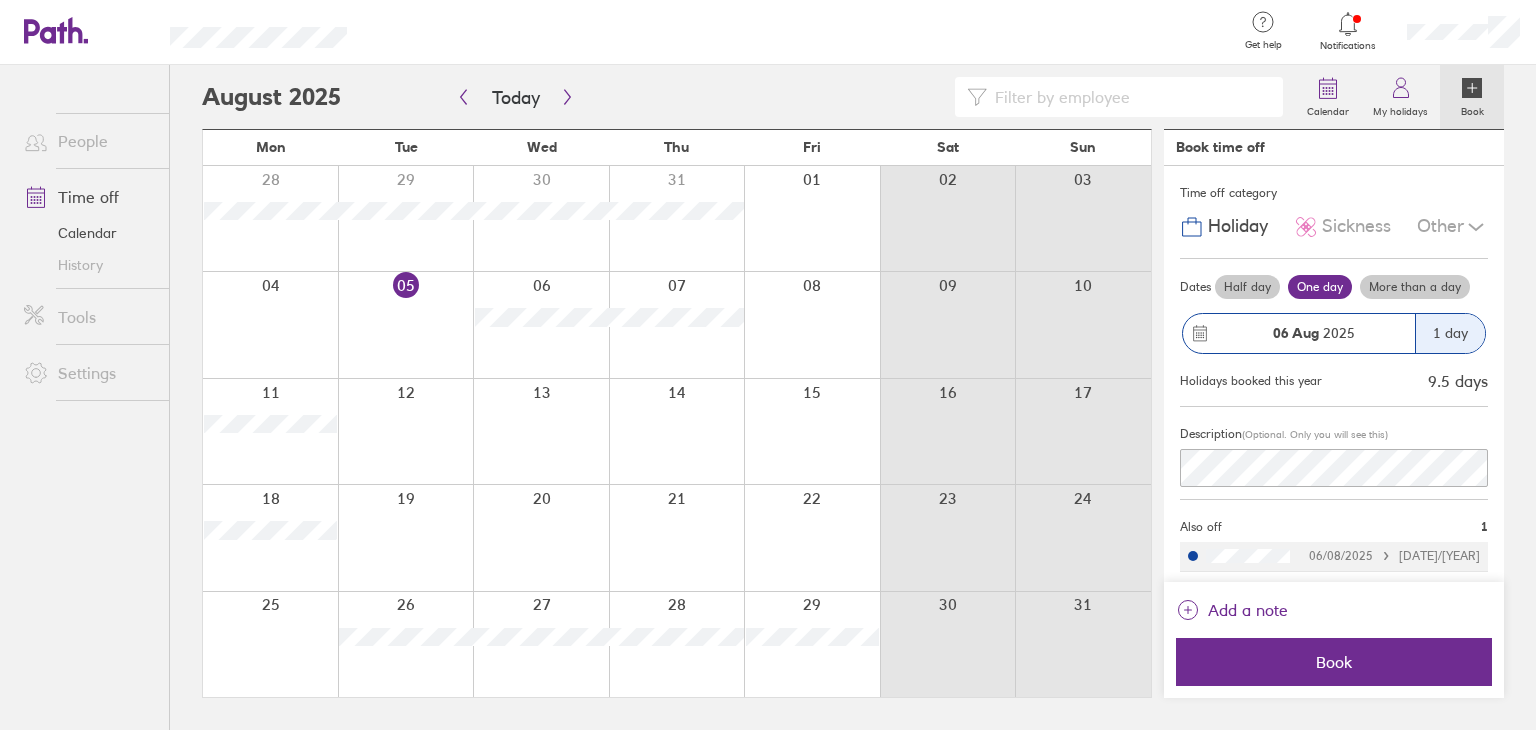click on "Half day" at bounding box center (1247, 287) 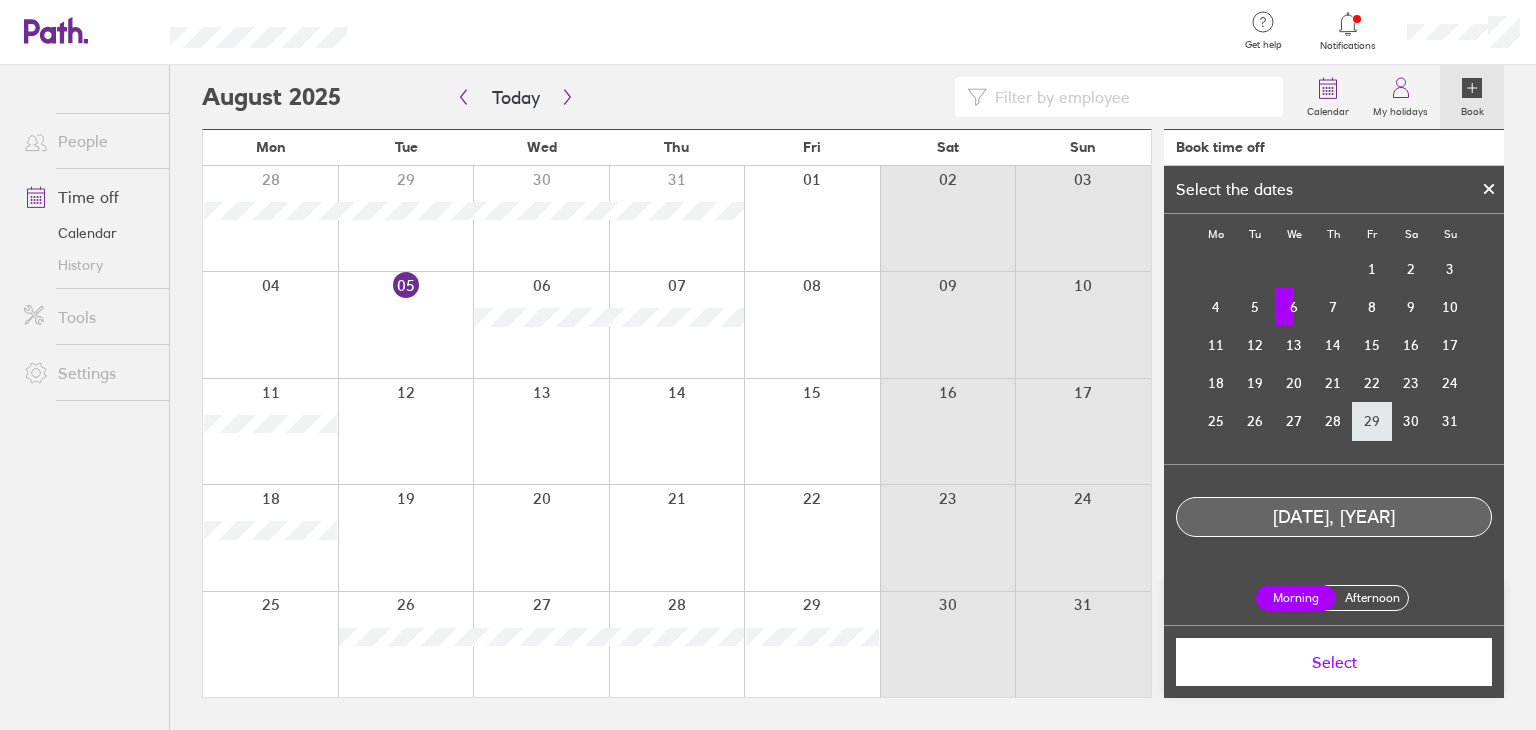 scroll, scrollTop: 52, scrollLeft: 0, axis: vertical 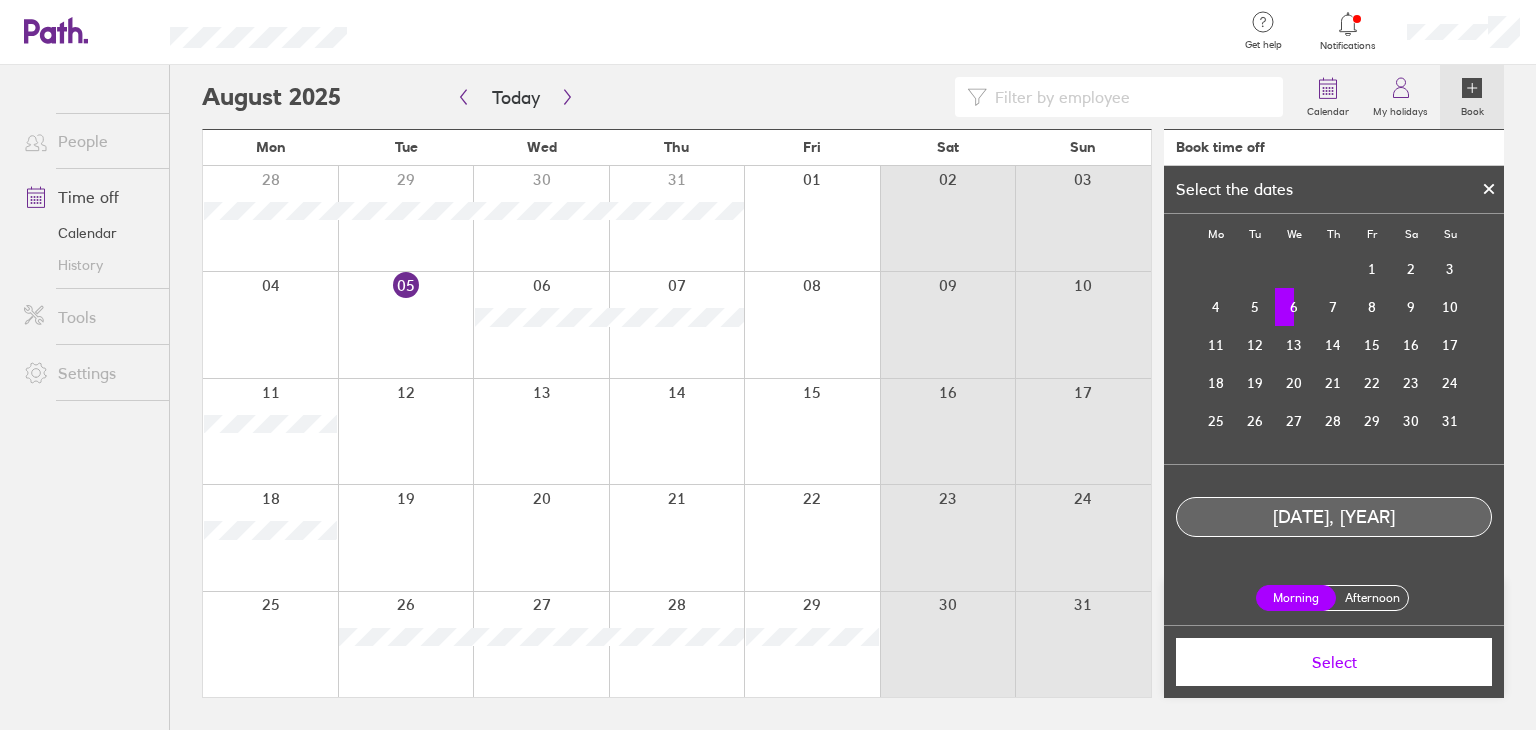 click on "Afternoon" at bounding box center (1372, 598) 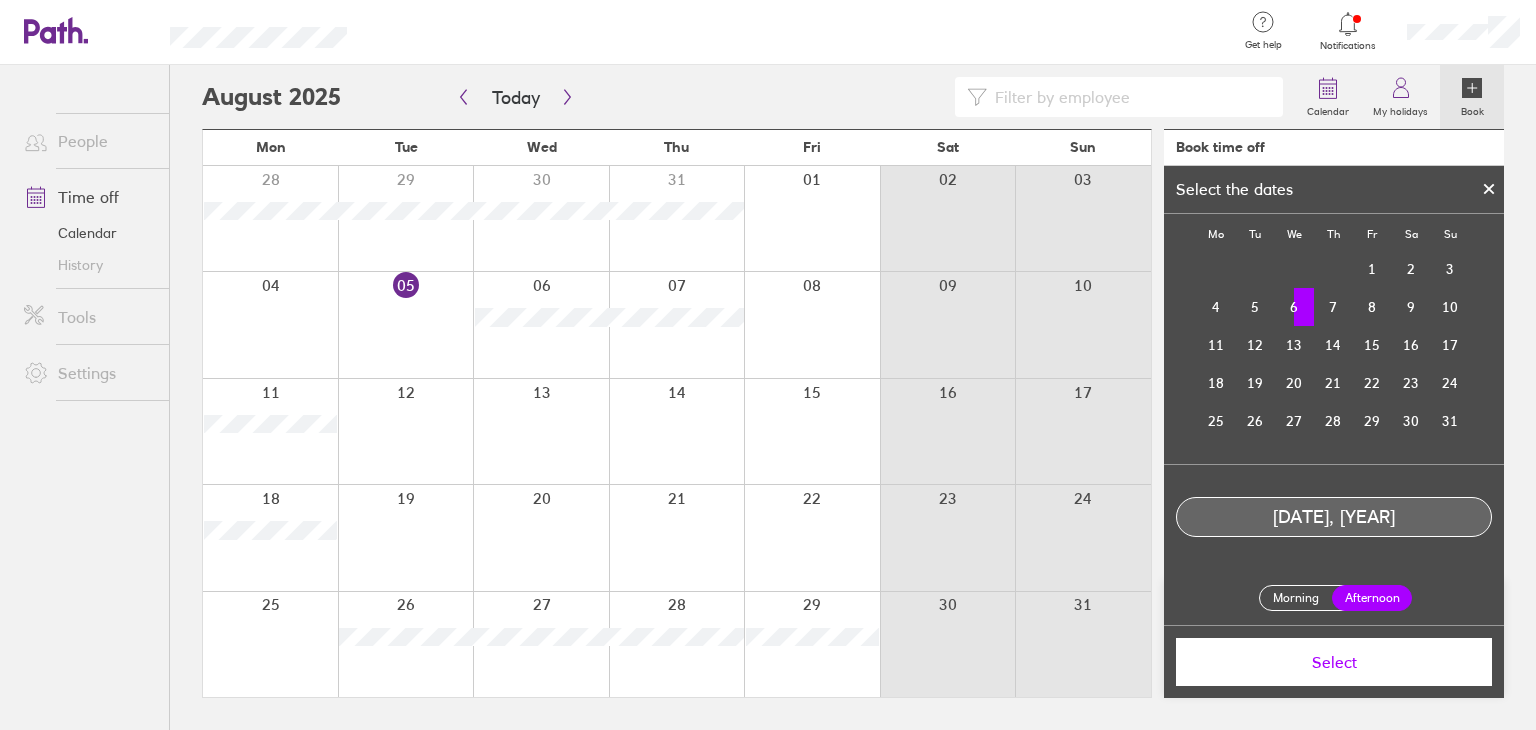 click on "Select" at bounding box center [1334, 662] 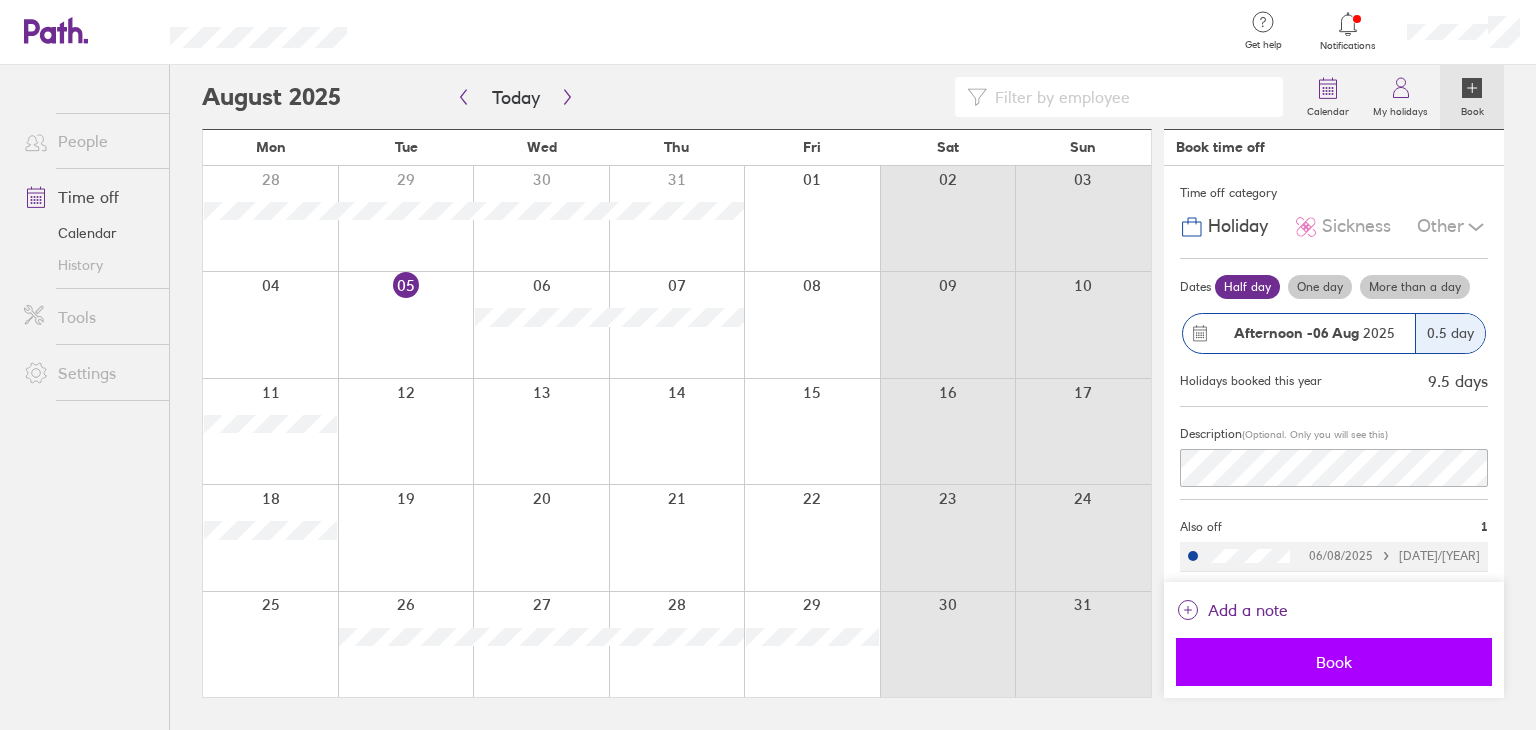 click on "Book" at bounding box center (1334, 662) 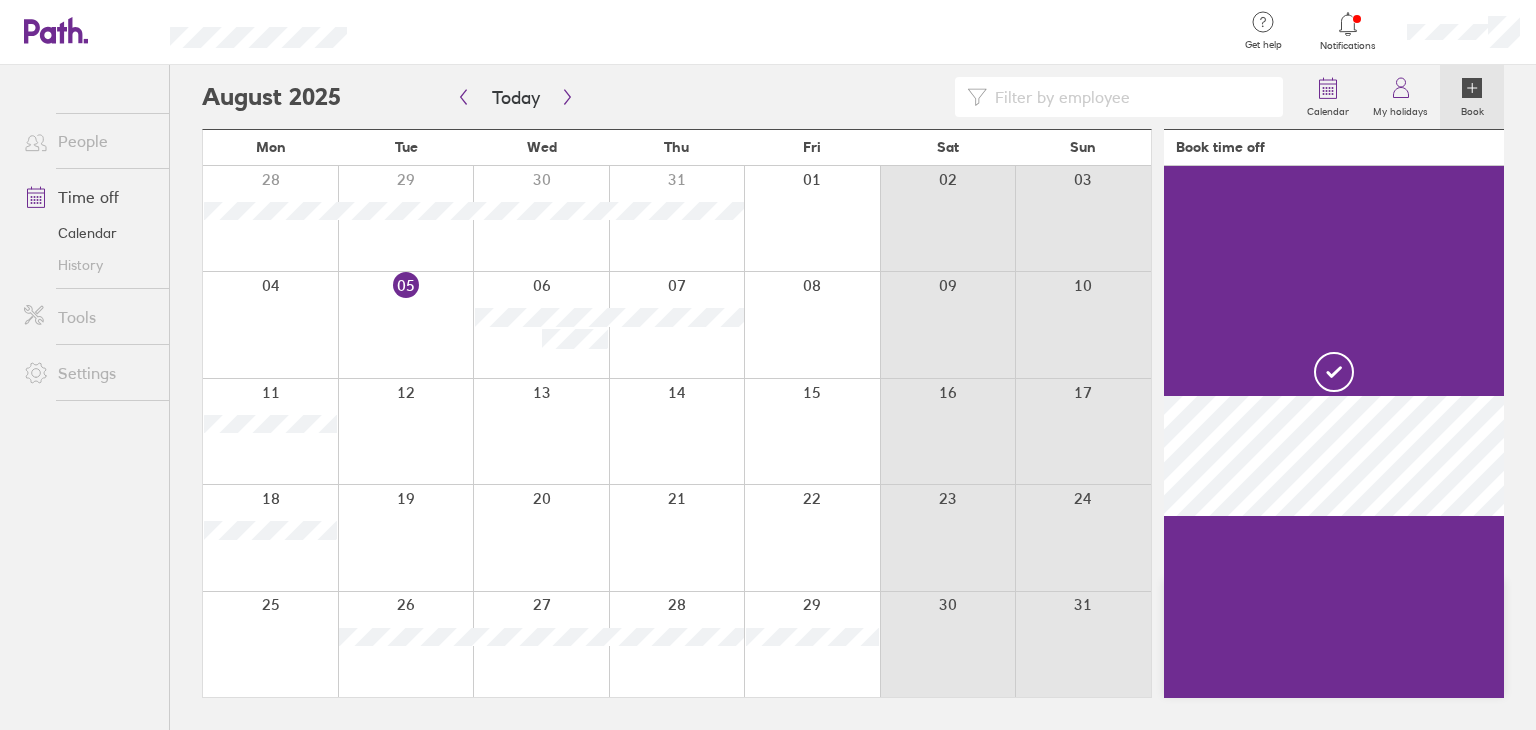 click at bounding box center (677, 324) 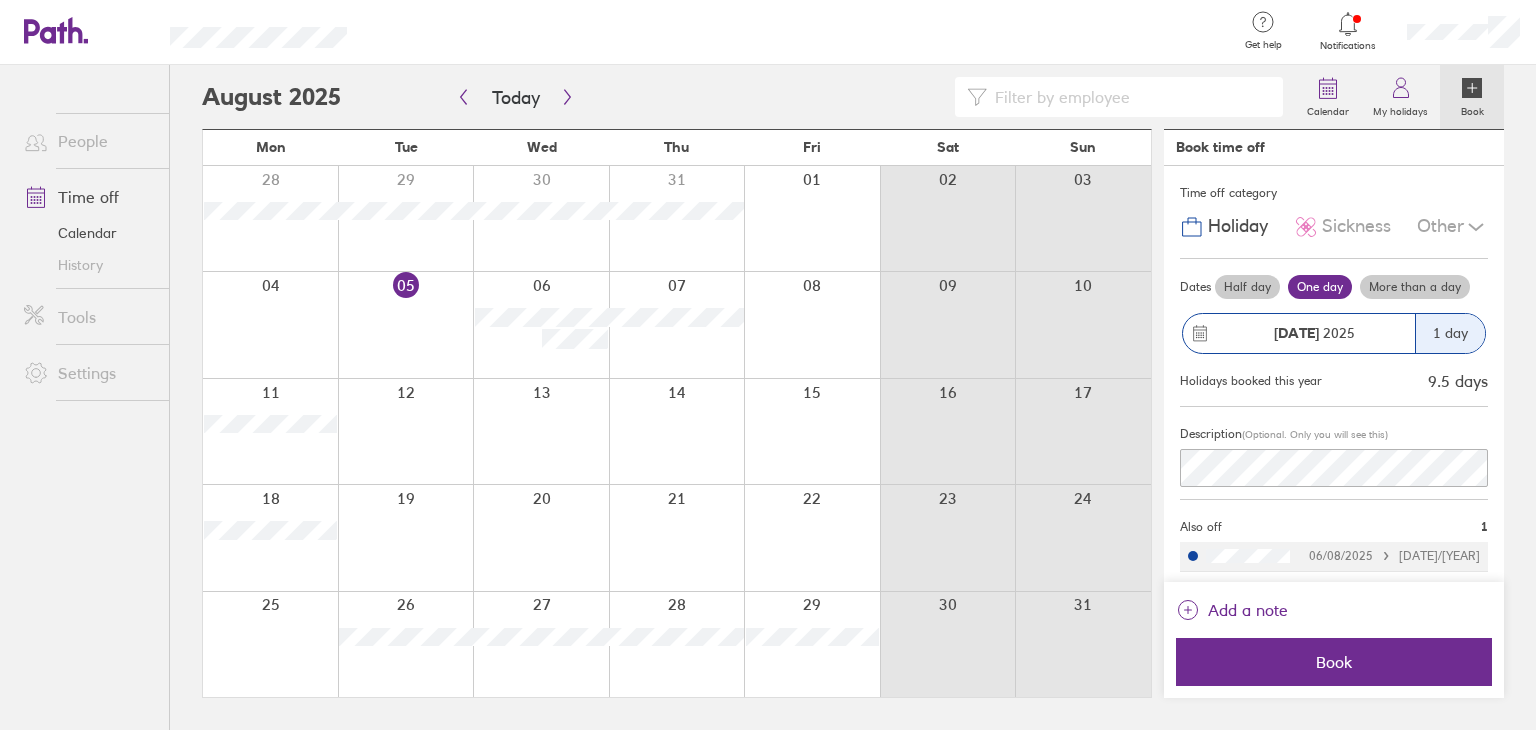 click on "Half day" at bounding box center [1247, 287] 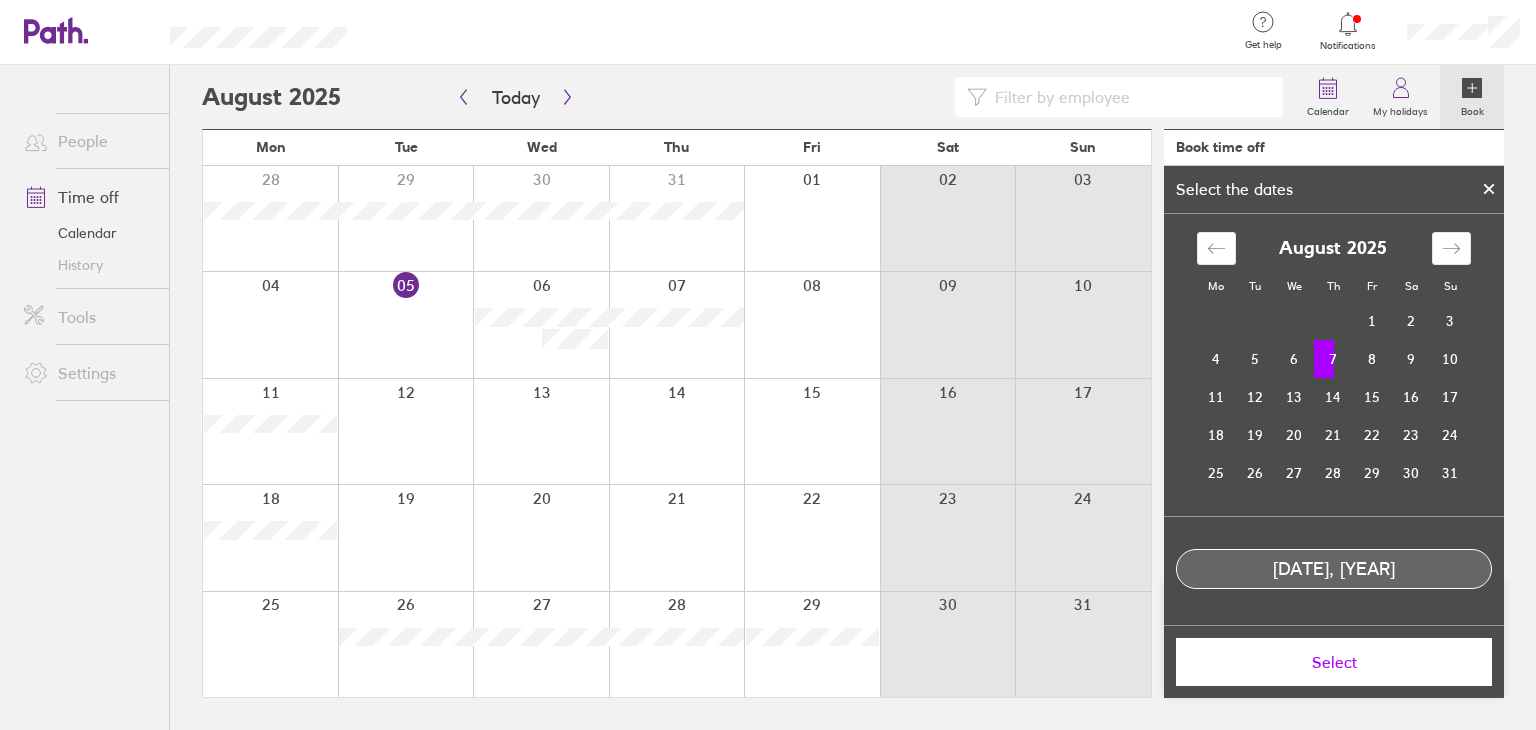 scroll, scrollTop: 52, scrollLeft: 0, axis: vertical 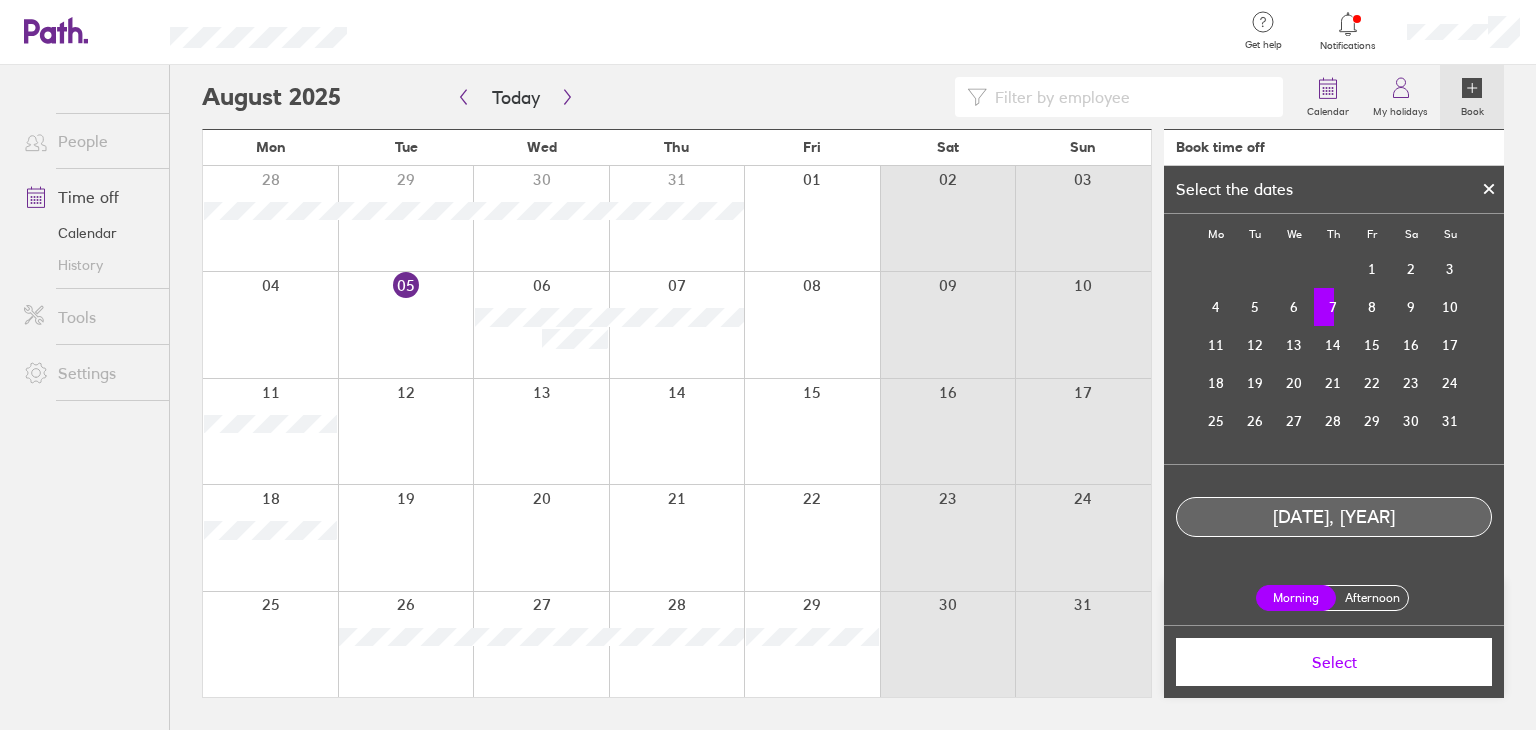 click on "Afternoon" at bounding box center [1372, 598] 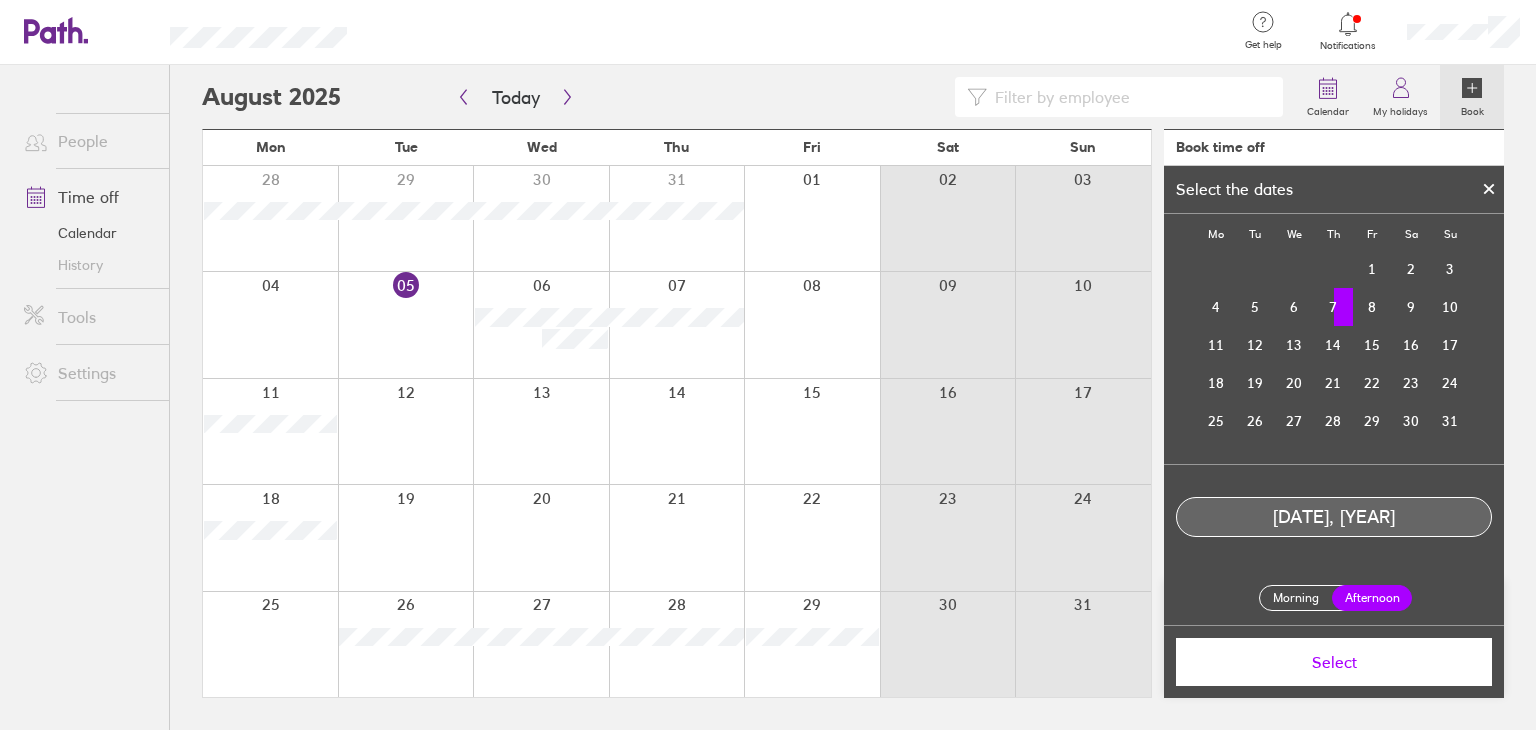 click on "Select" at bounding box center [1334, 662] 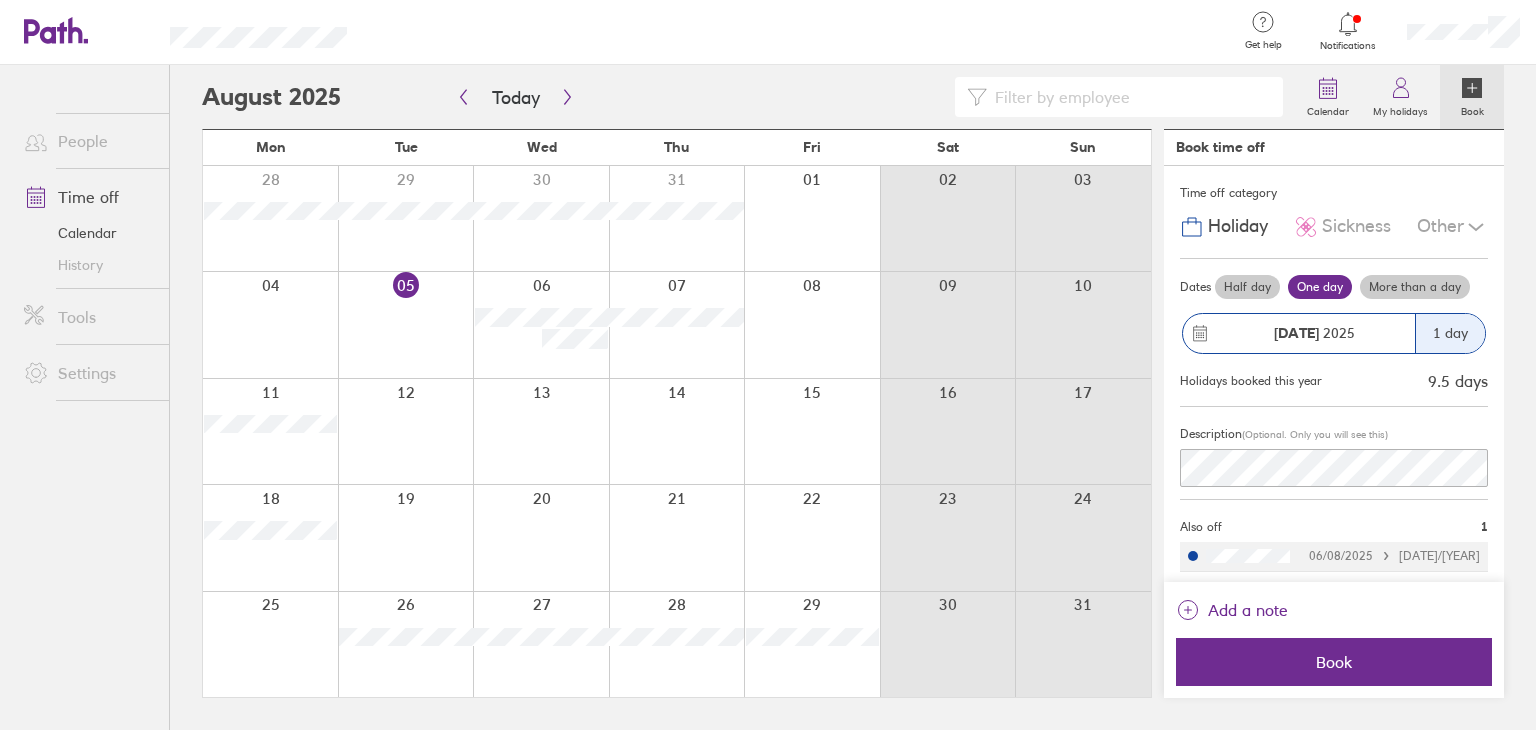 click on "Book" at bounding box center (1334, 662) 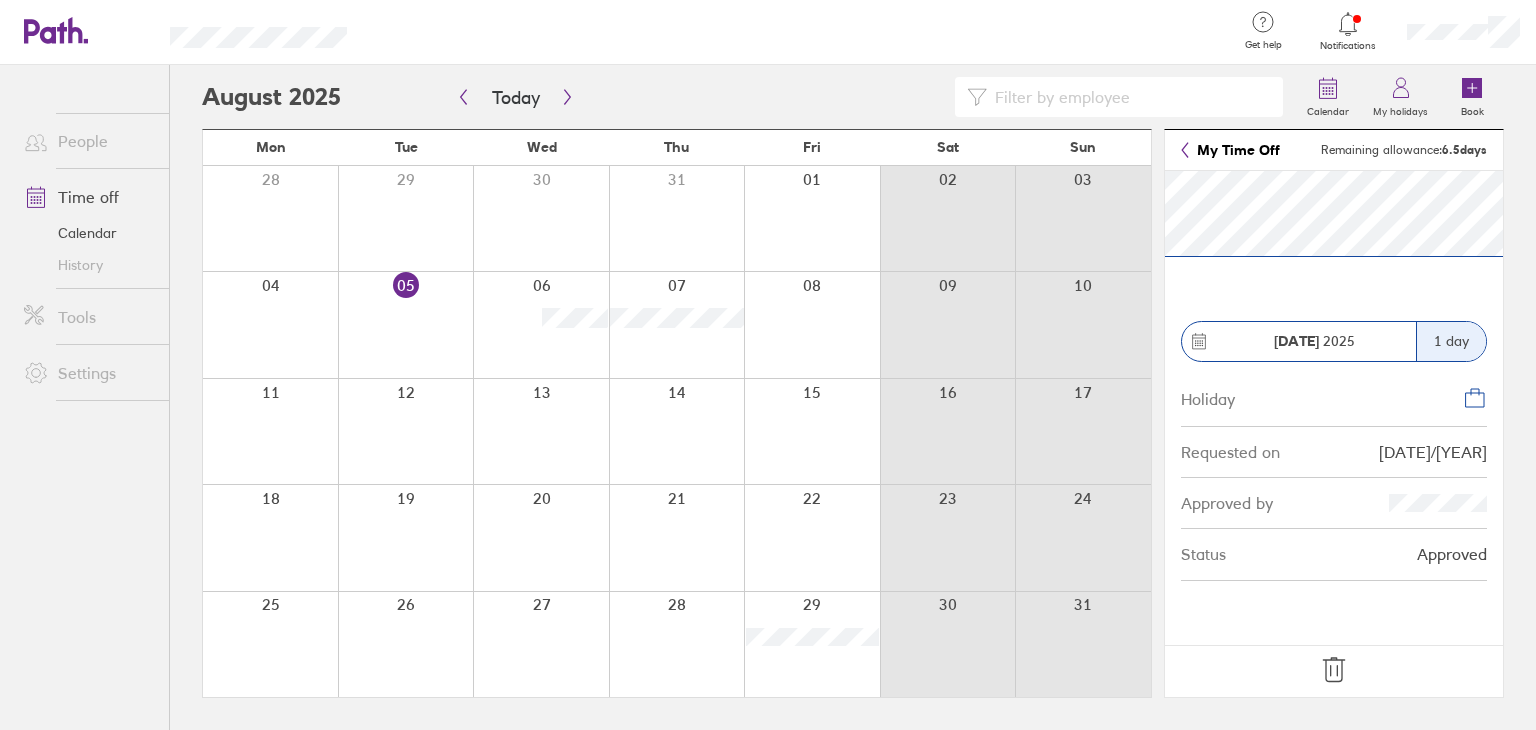 click 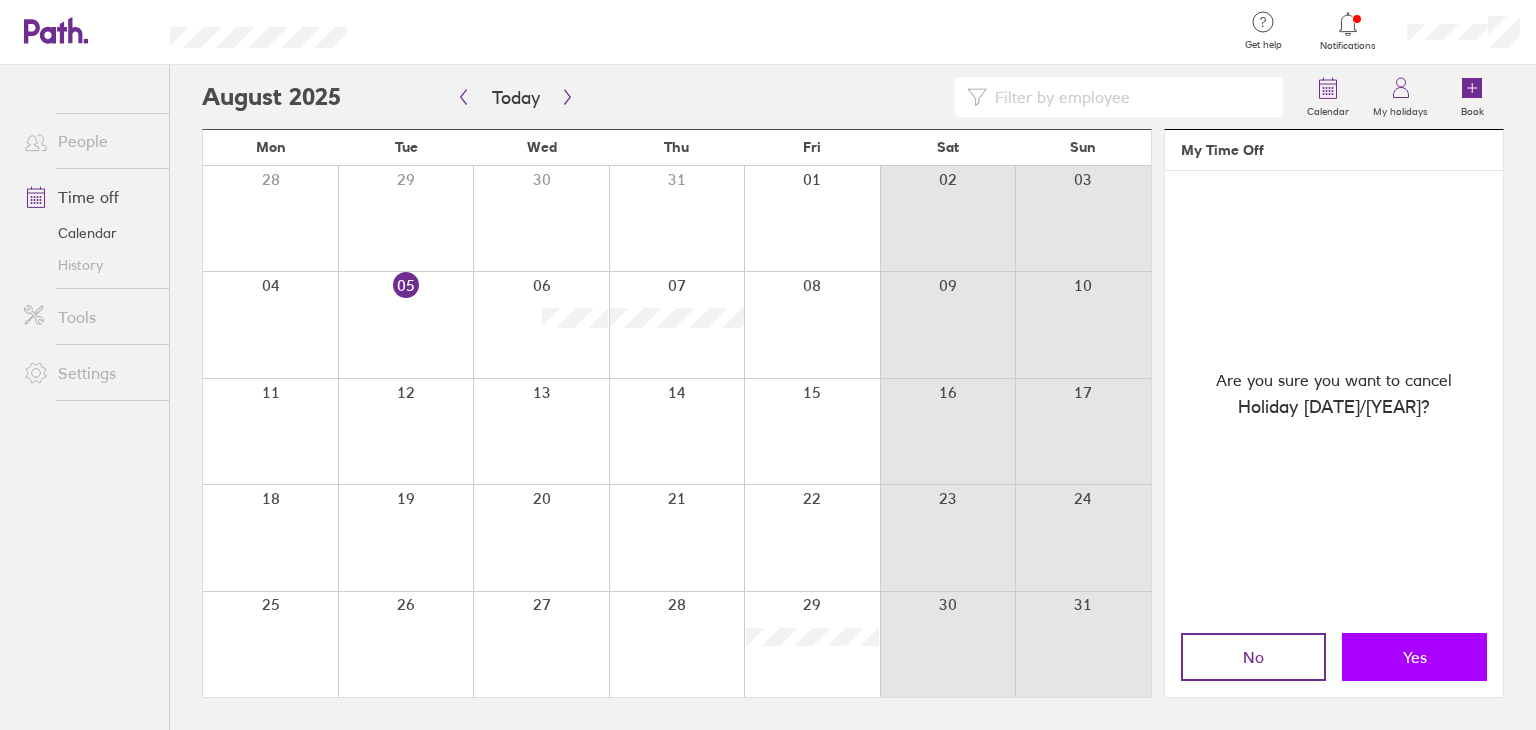 click on "Yes" at bounding box center (1414, 657) 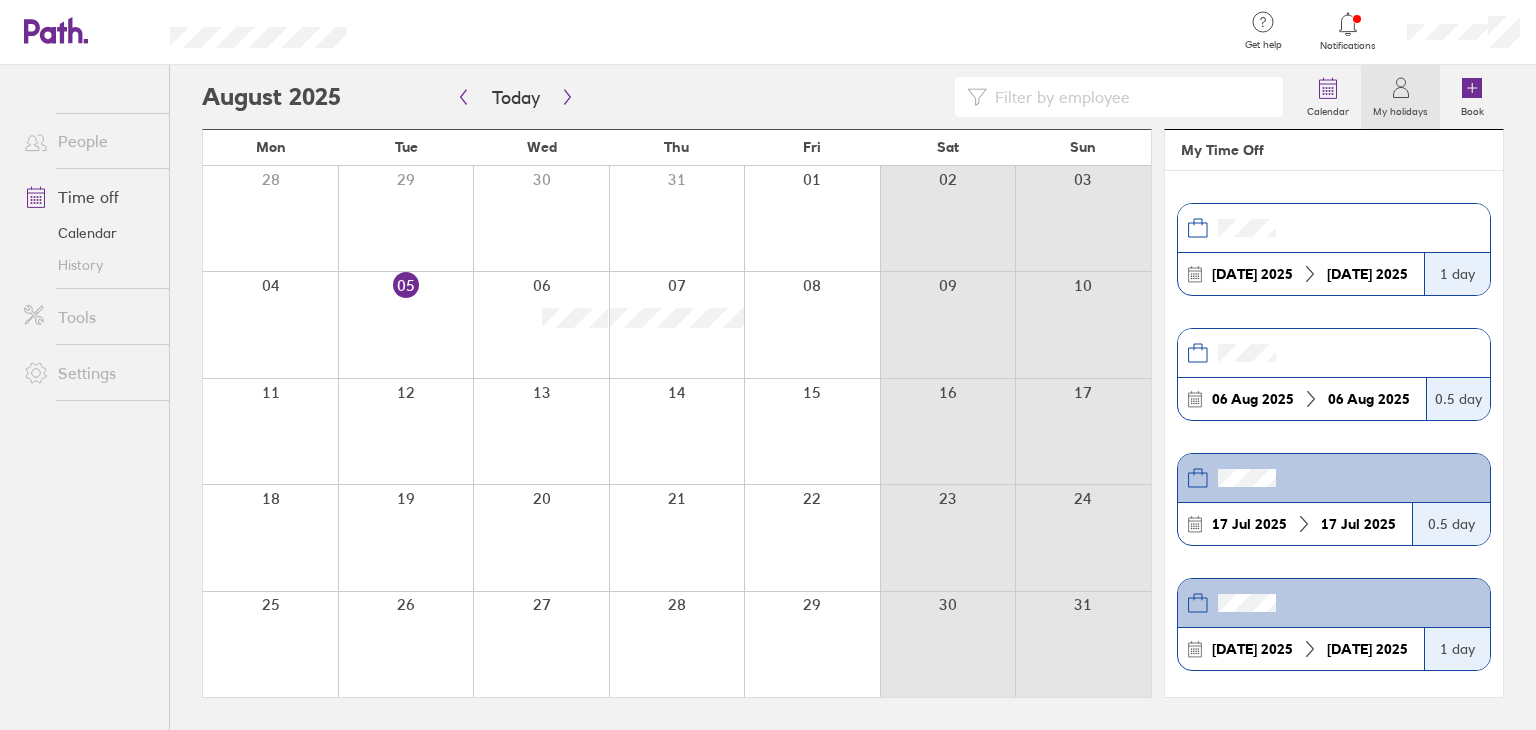 click at bounding box center (812, 644) 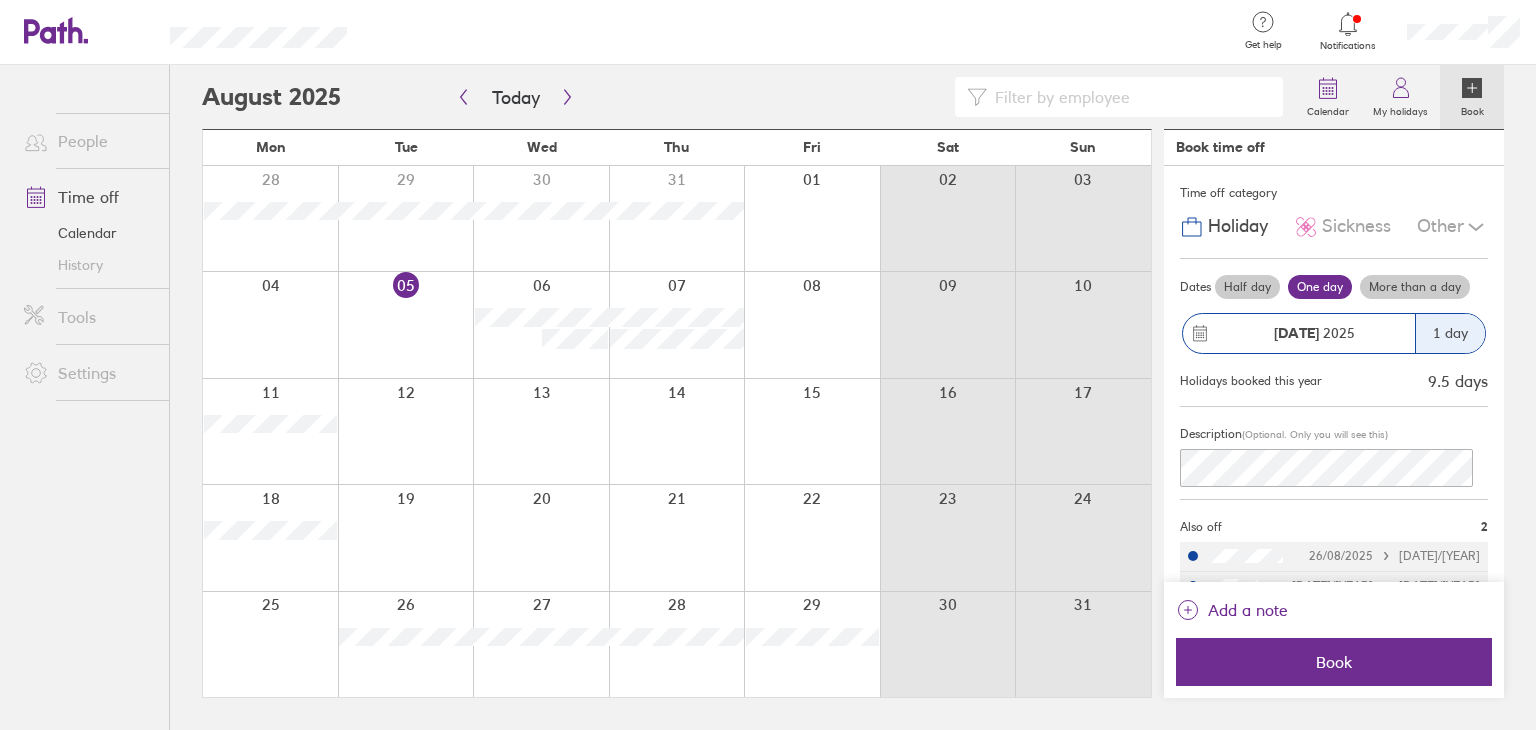 click on "29 Aug   2025" at bounding box center (1299, 333) 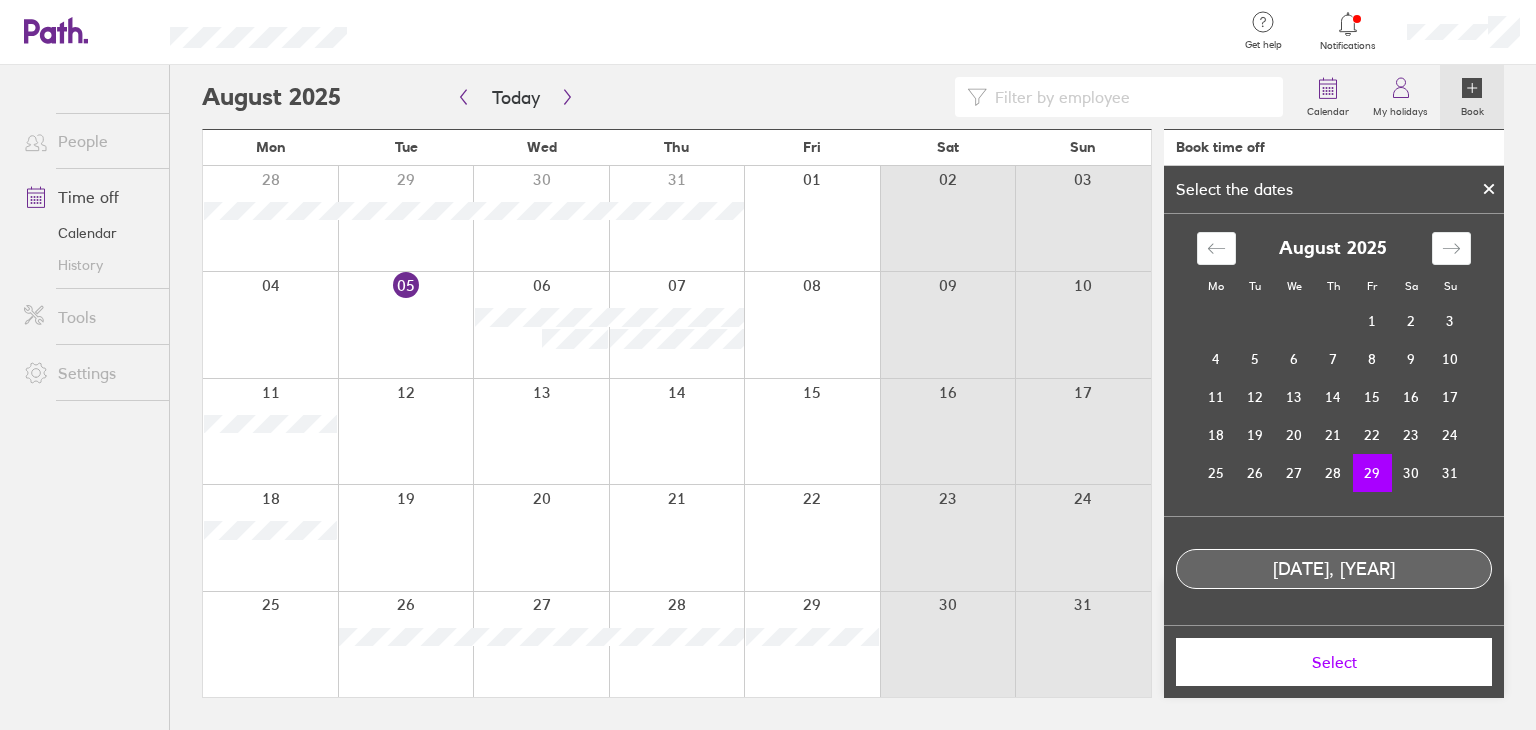 click on "29" at bounding box center [1372, 473] 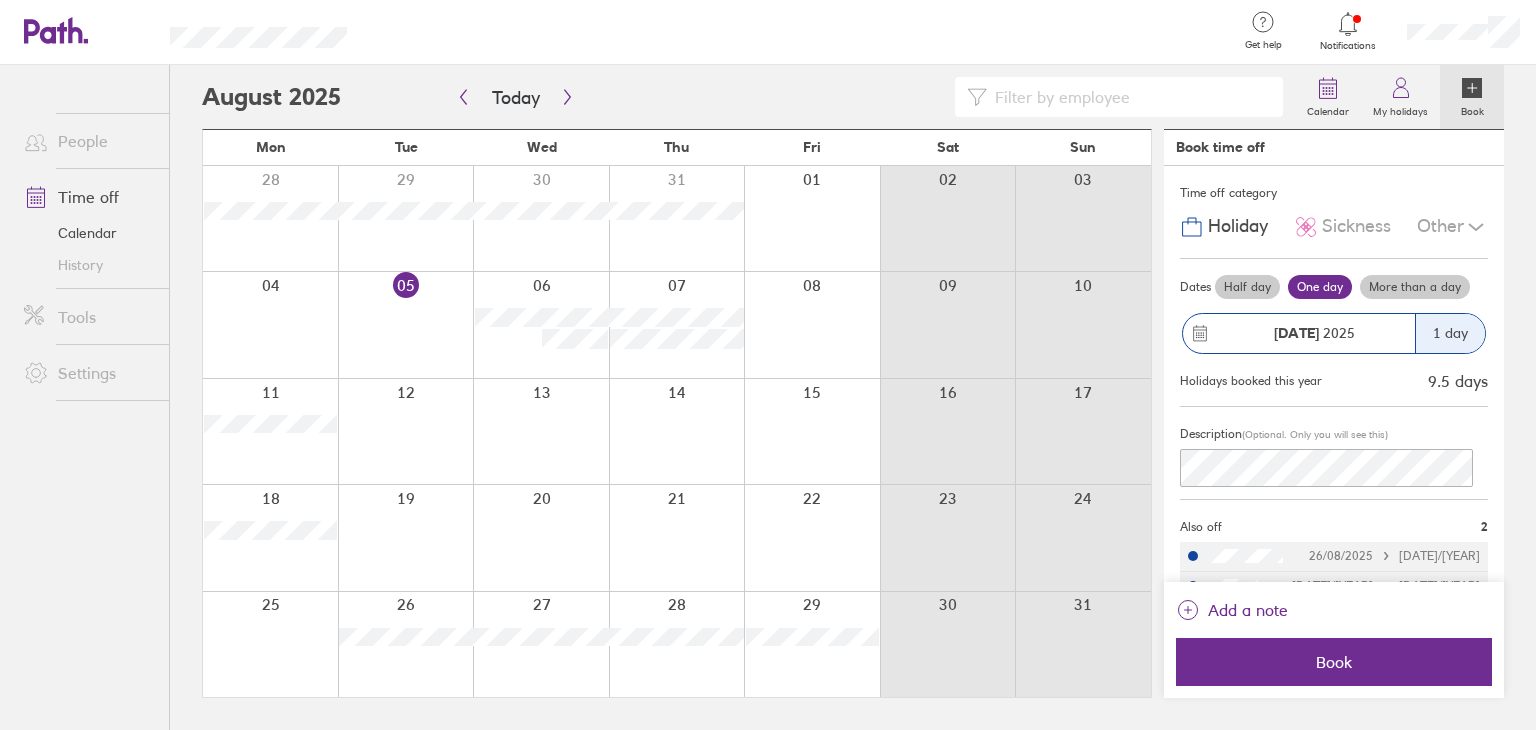 click on "Half day" at bounding box center (1247, 287) 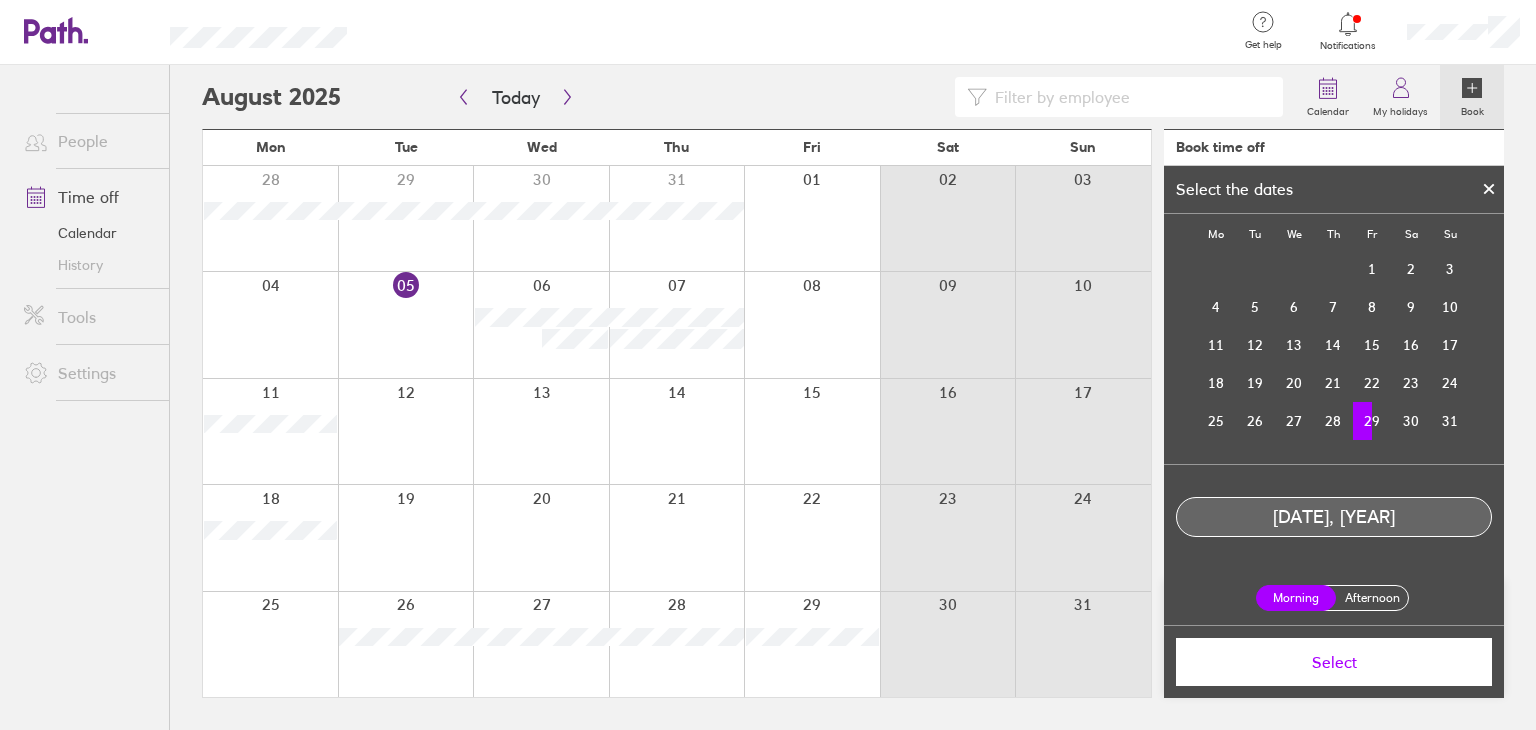 scroll, scrollTop: 51, scrollLeft: 0, axis: vertical 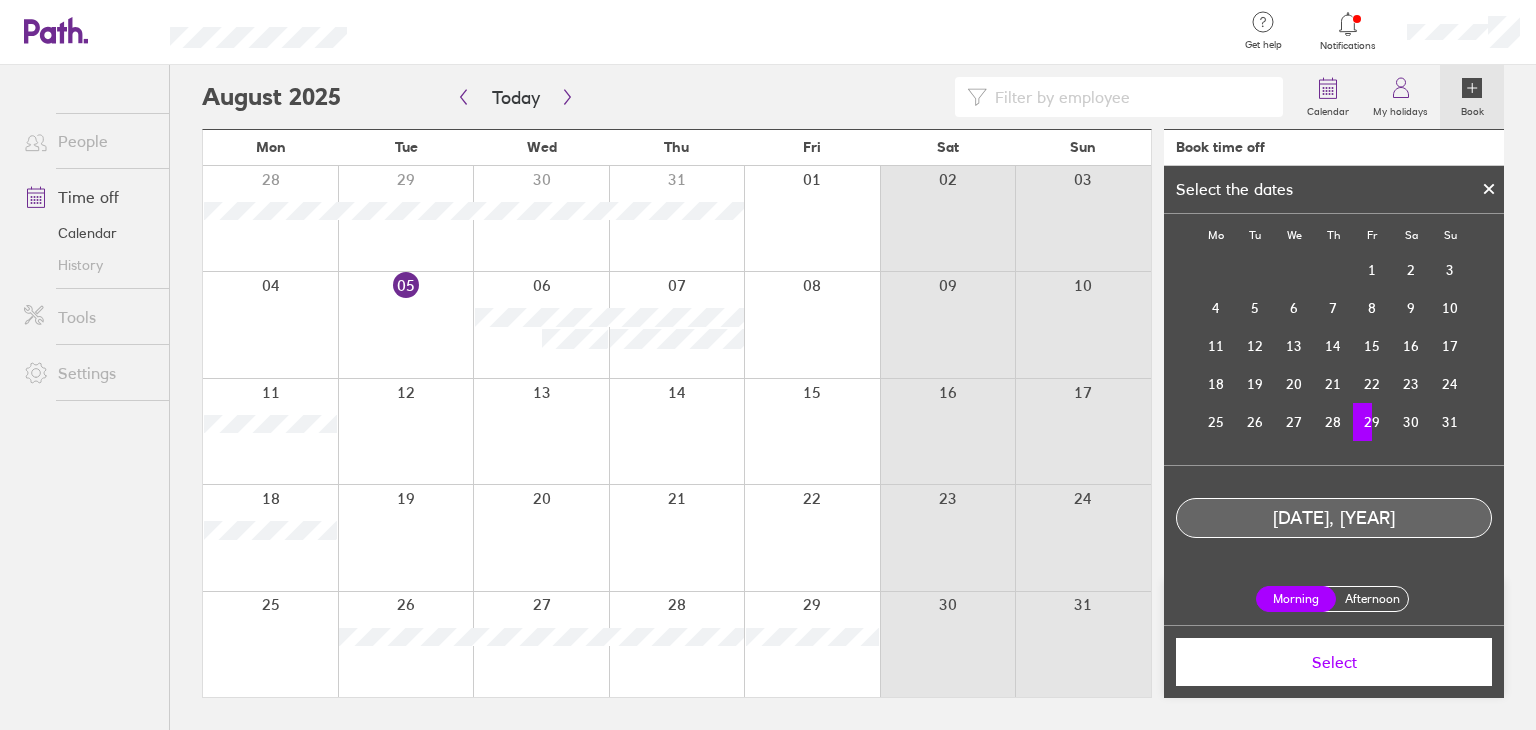 click on "Afternoon" at bounding box center [1372, 599] 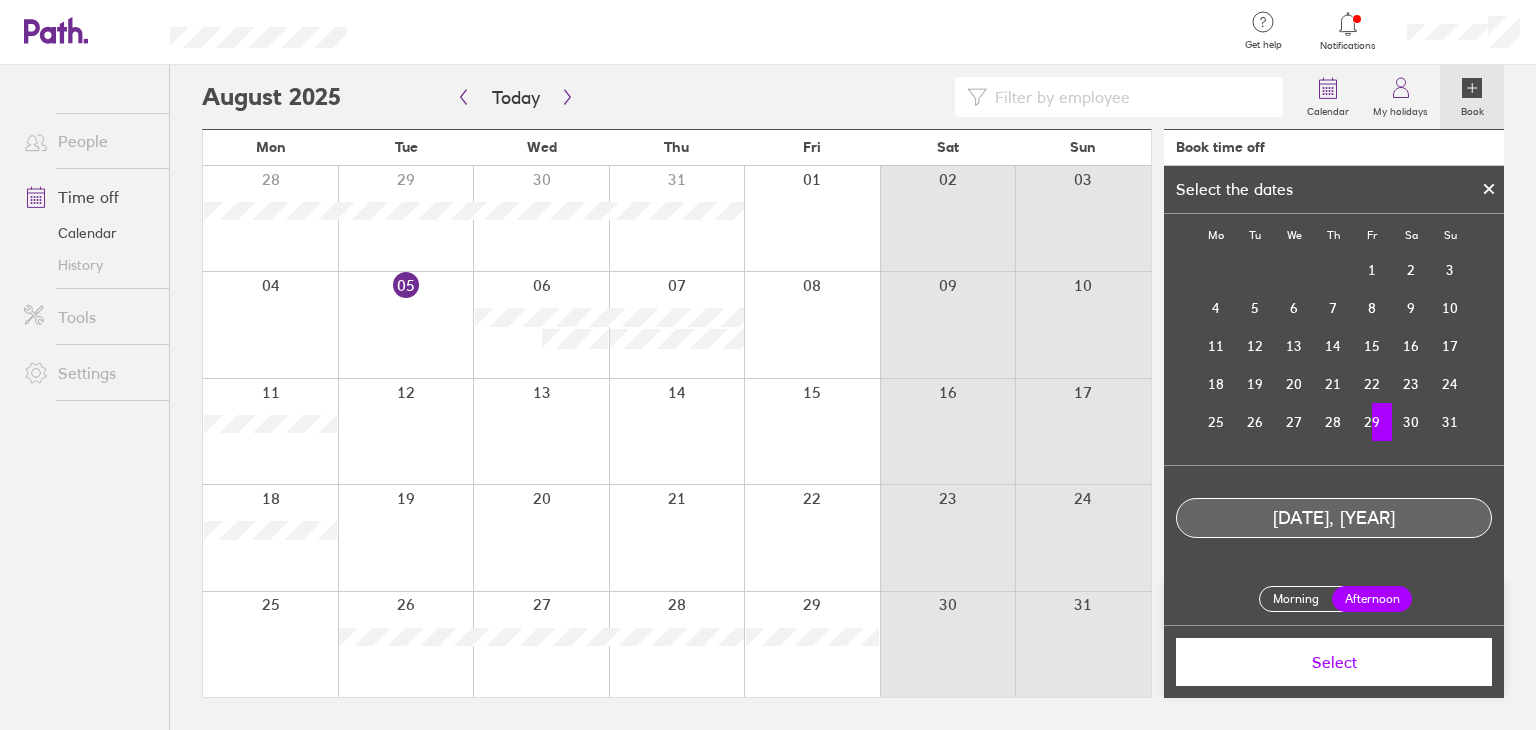 click on "Select" at bounding box center (1334, 662) 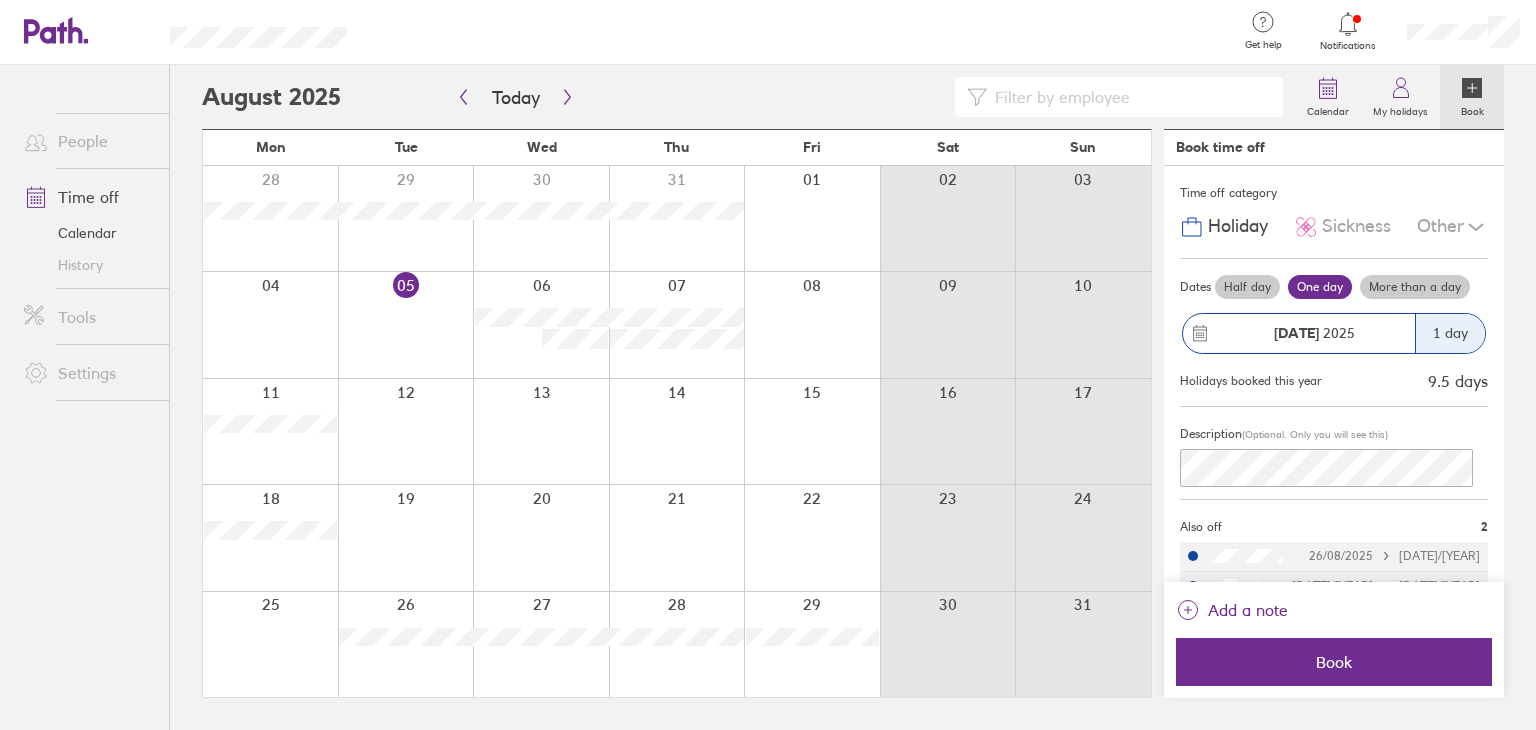 scroll, scrollTop: 29, scrollLeft: 0, axis: vertical 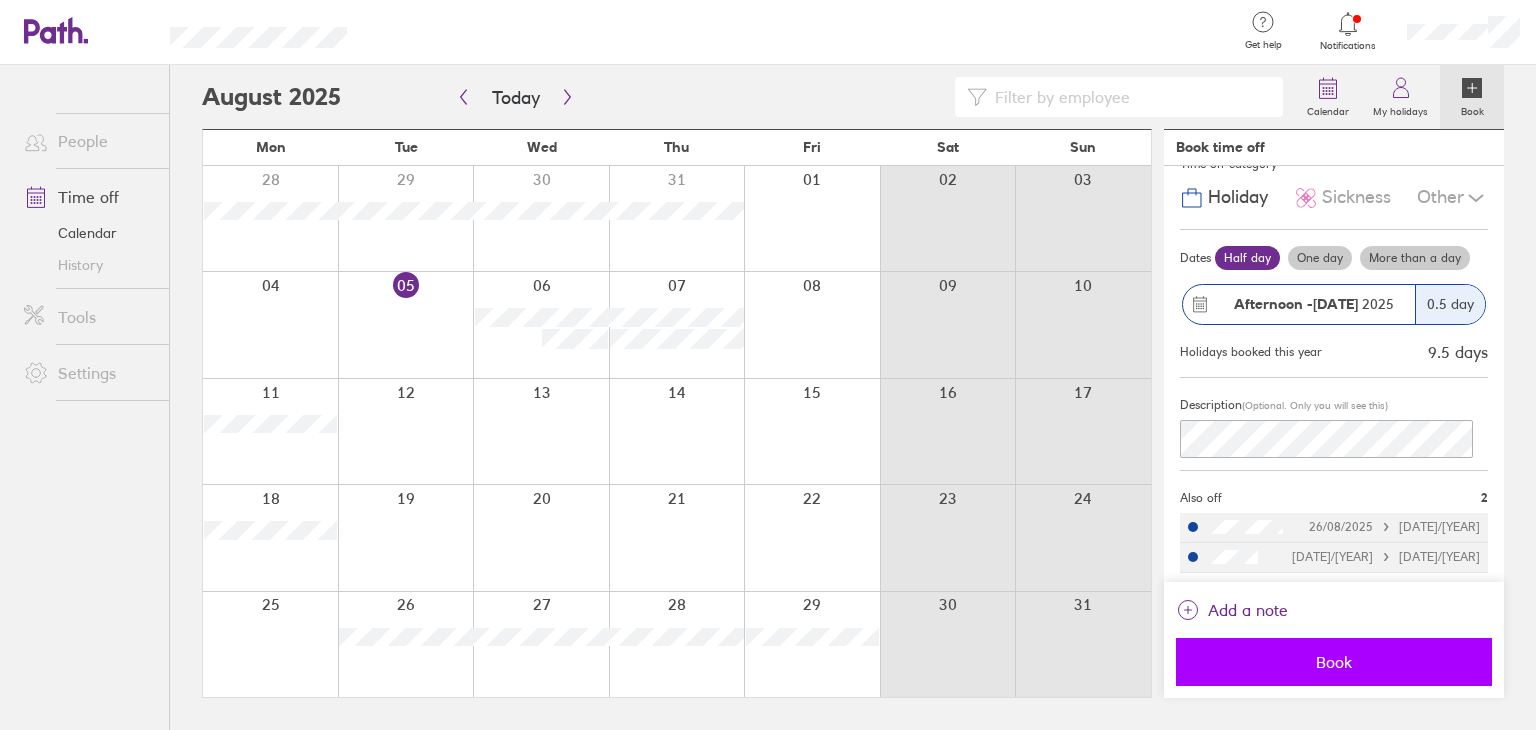 click on "Book" at bounding box center [1334, 662] 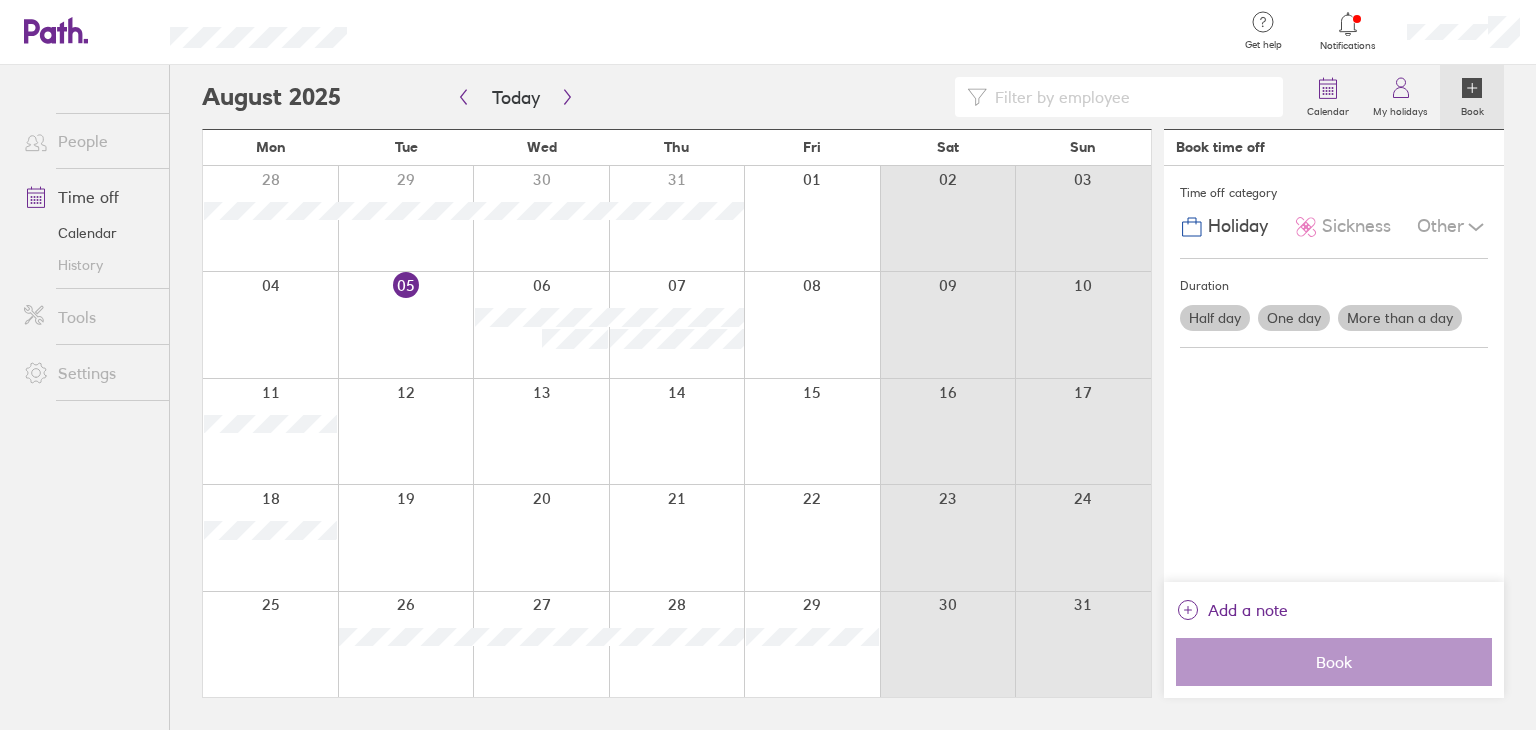 scroll, scrollTop: 0, scrollLeft: 0, axis: both 